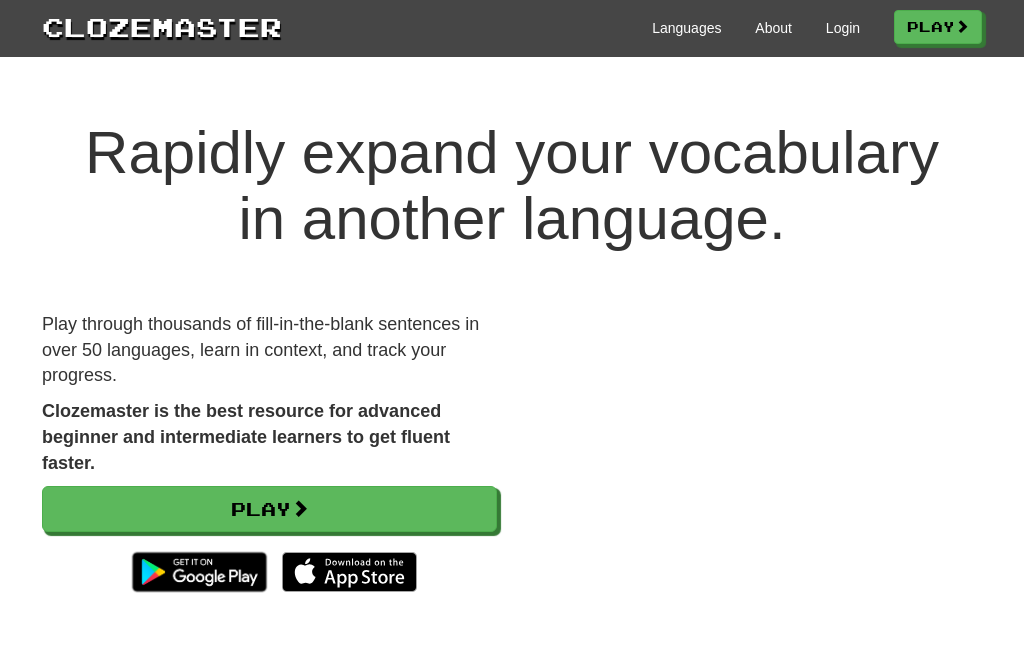 scroll, scrollTop: 0, scrollLeft: 0, axis: both 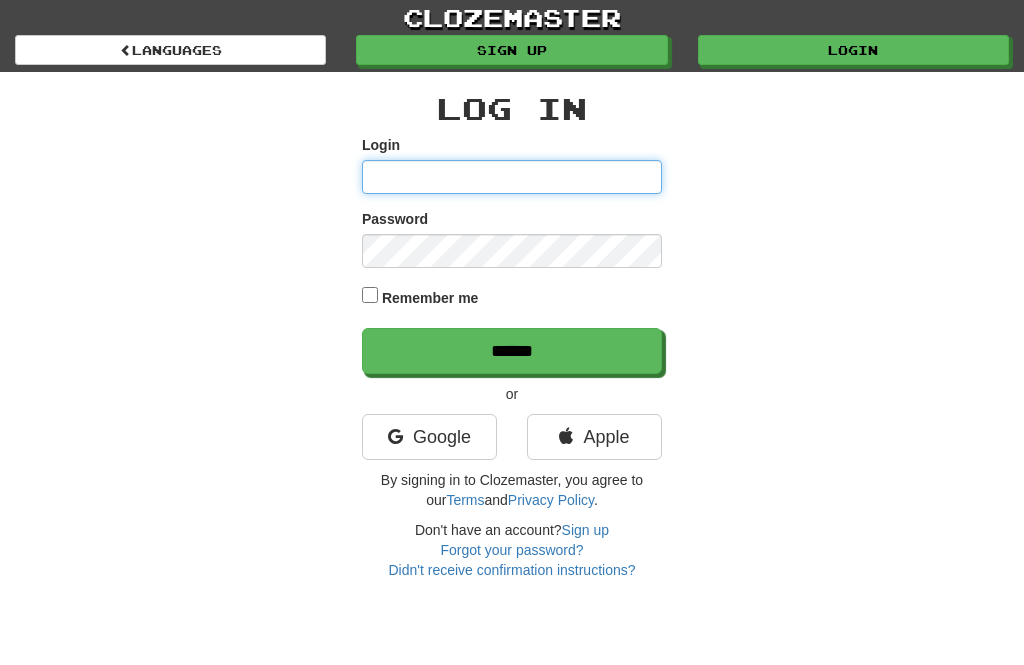 type on "********" 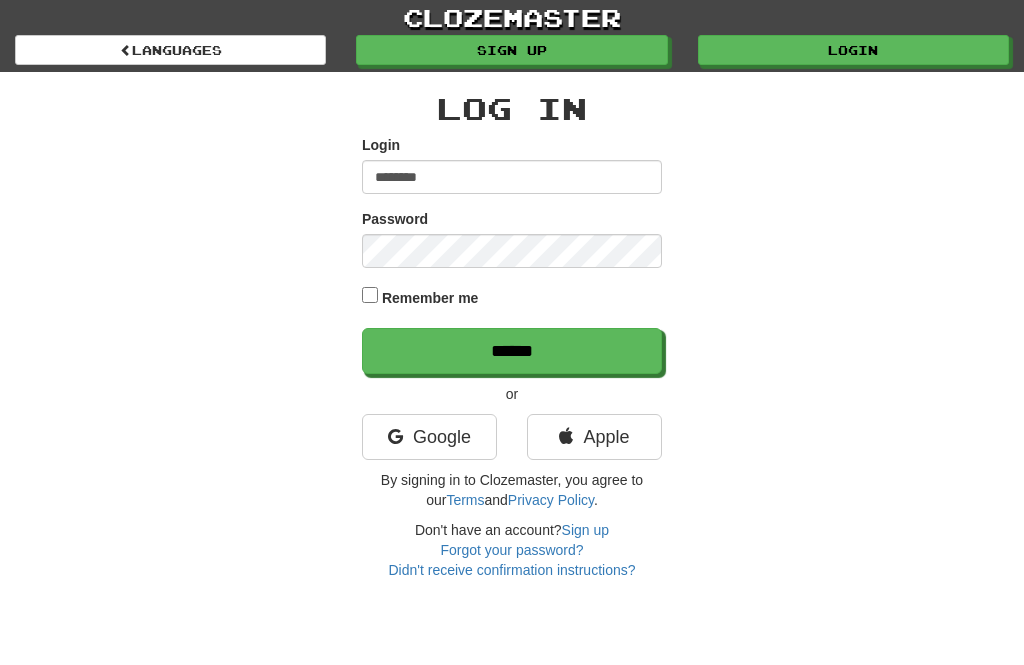 click on "******" at bounding box center (512, 351) 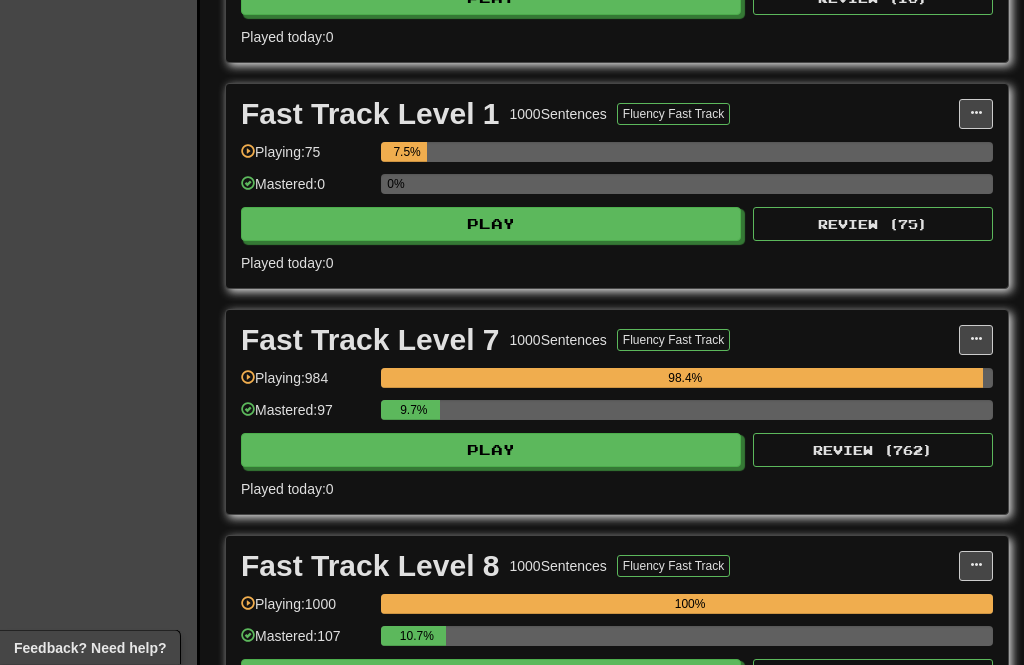 scroll, scrollTop: 1298, scrollLeft: 0, axis: vertical 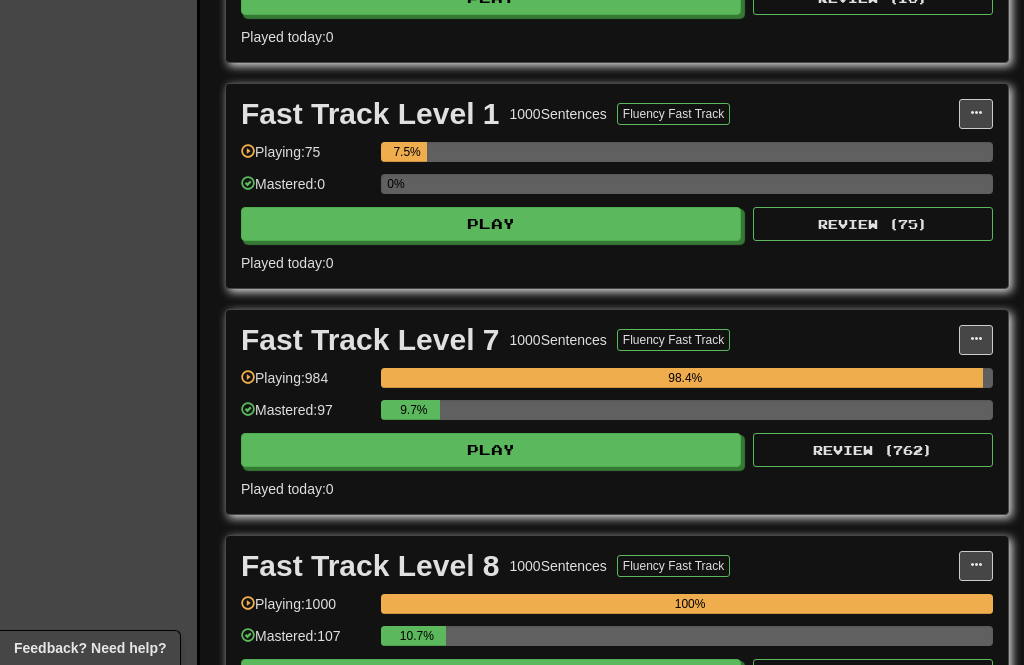 click on "Play" at bounding box center (491, 450) 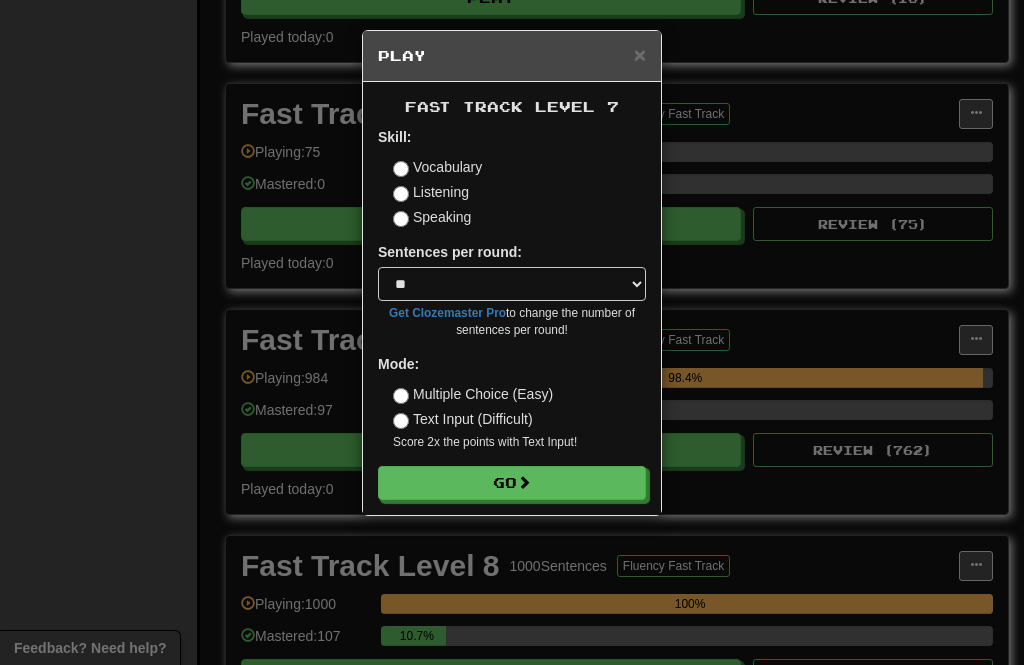 click on "Go" at bounding box center [512, 483] 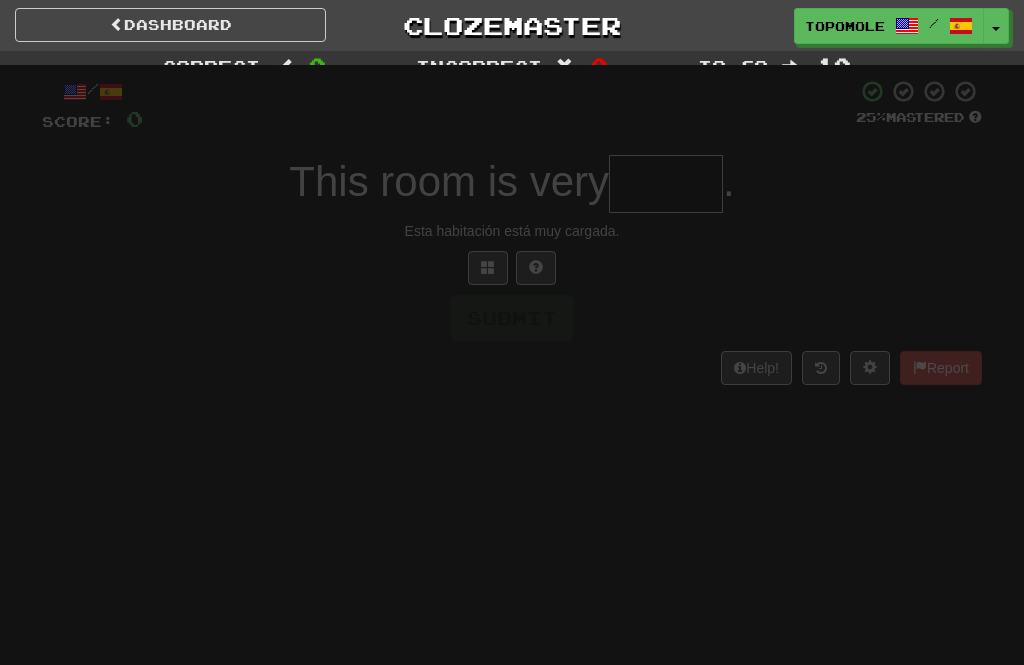 scroll, scrollTop: 0, scrollLeft: 0, axis: both 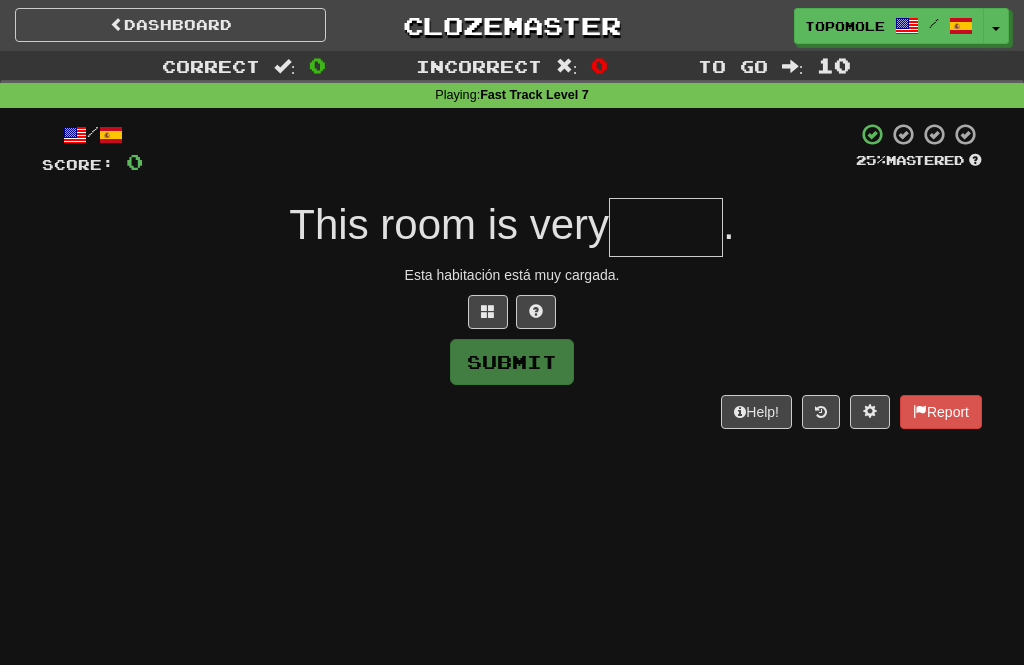 click at bounding box center (666, 227) 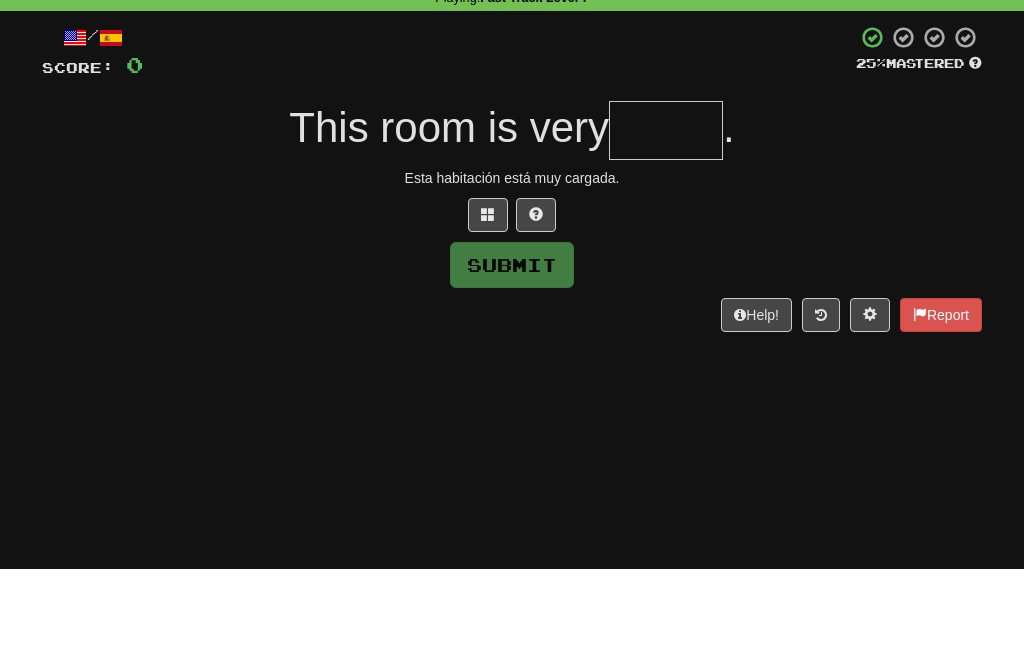 type on "*" 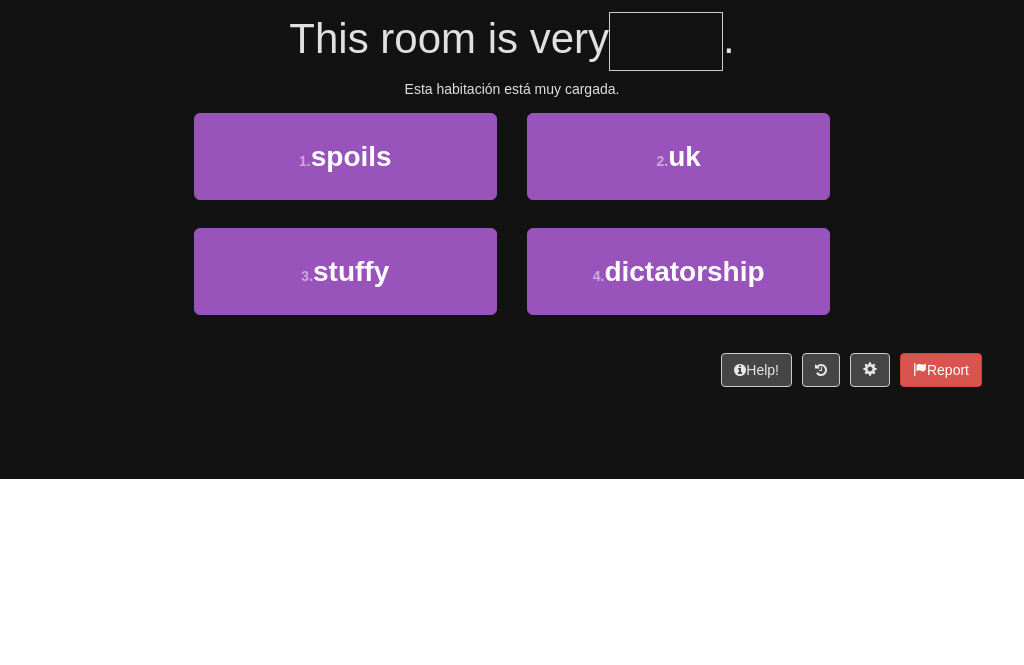 click on "stuffy" at bounding box center (351, 457) 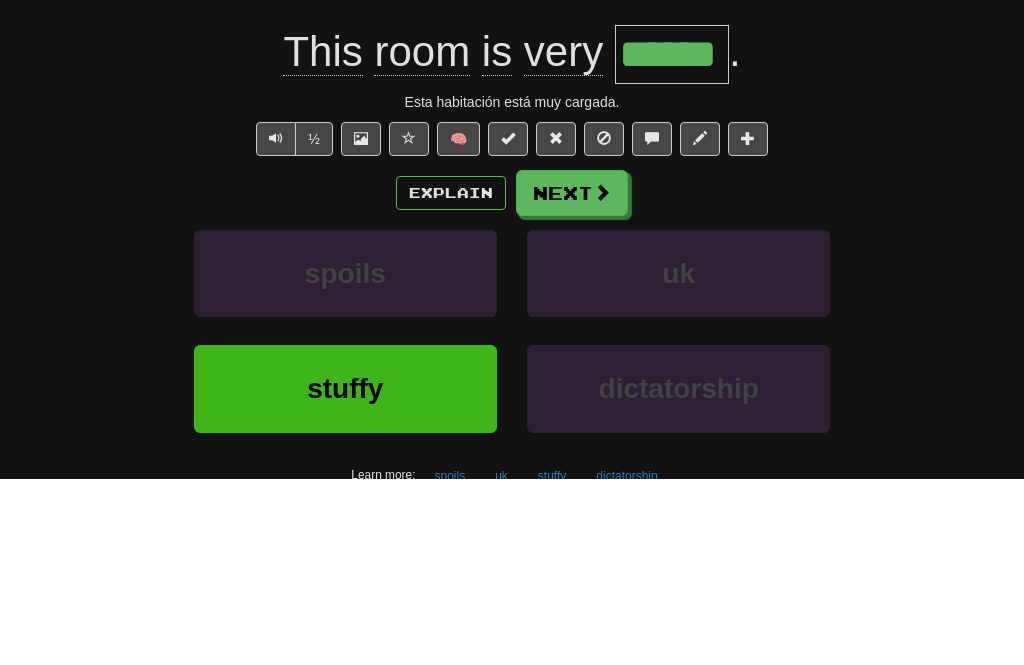 scroll, scrollTop: 186, scrollLeft: 0, axis: vertical 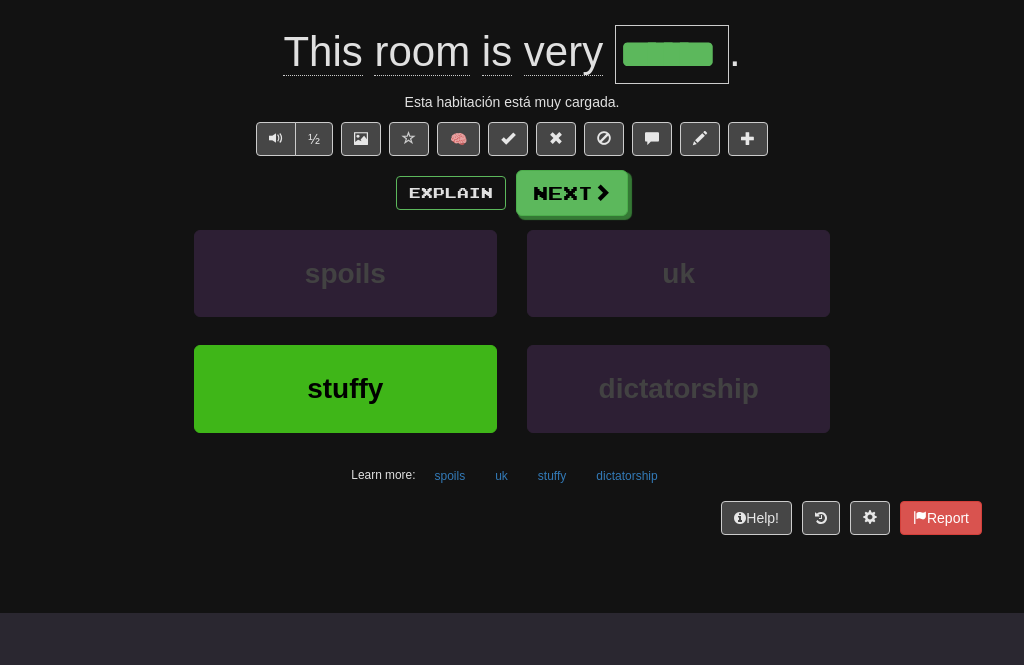click on "Next" at bounding box center [572, 193] 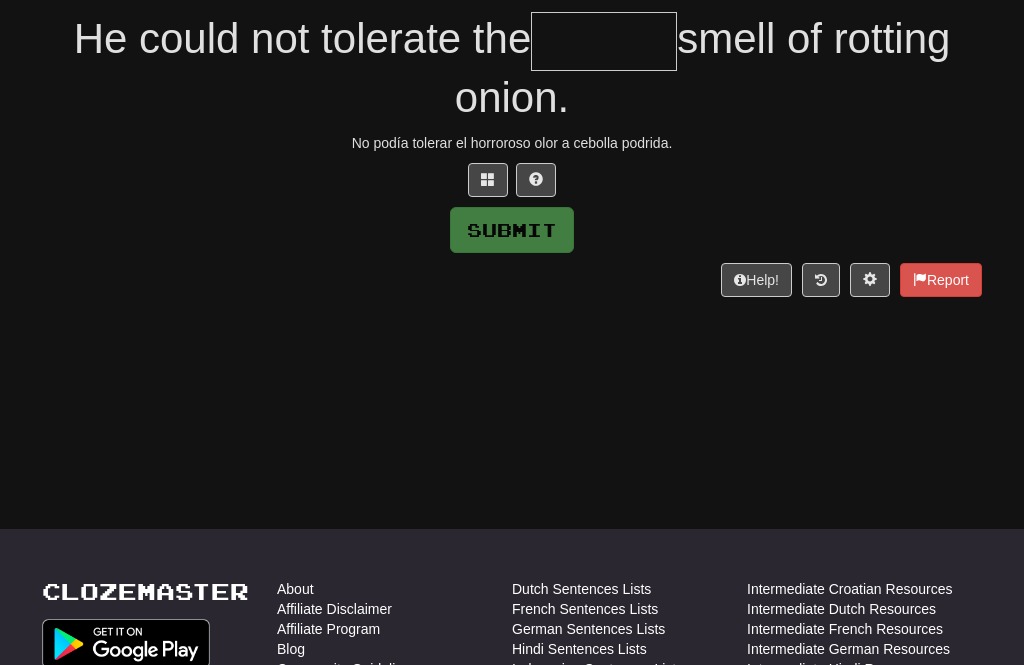 type on "*" 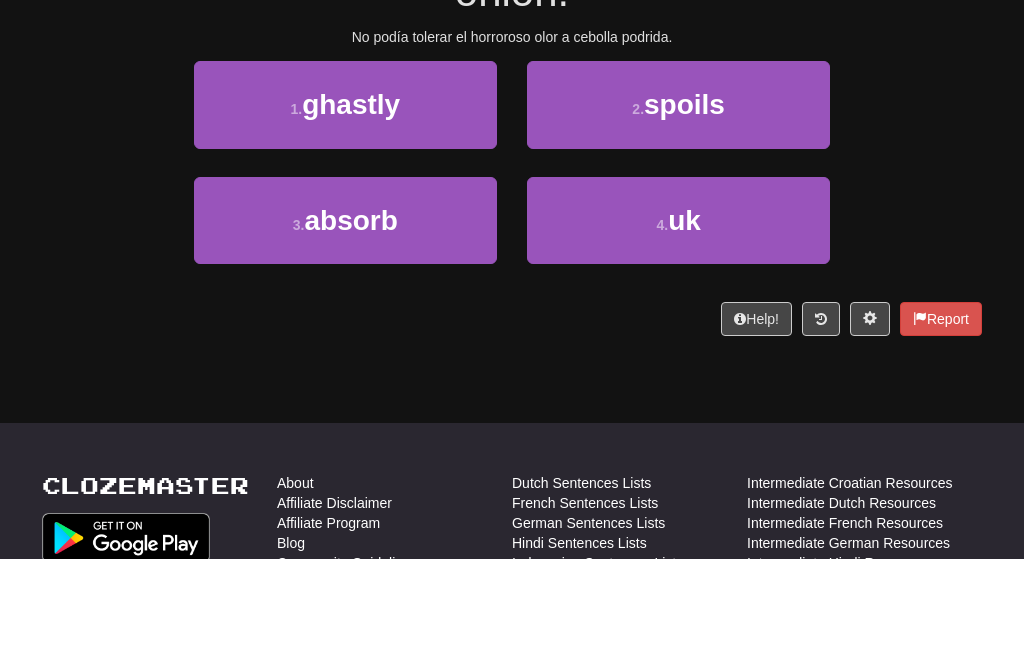 click on "1 .  ghastly" at bounding box center (345, 210) 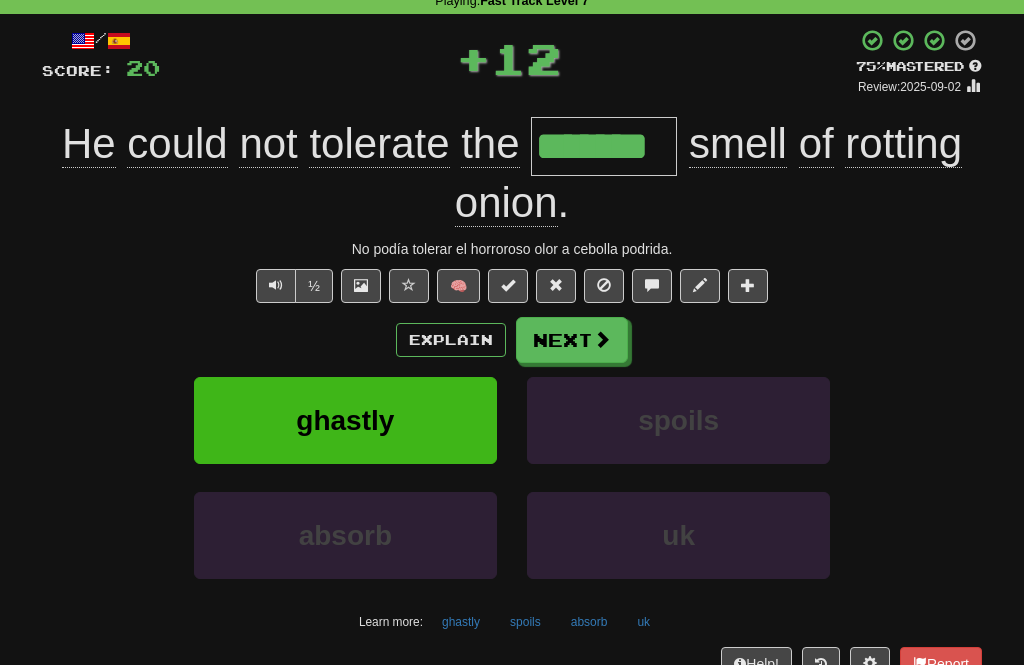 scroll, scrollTop: 90, scrollLeft: 0, axis: vertical 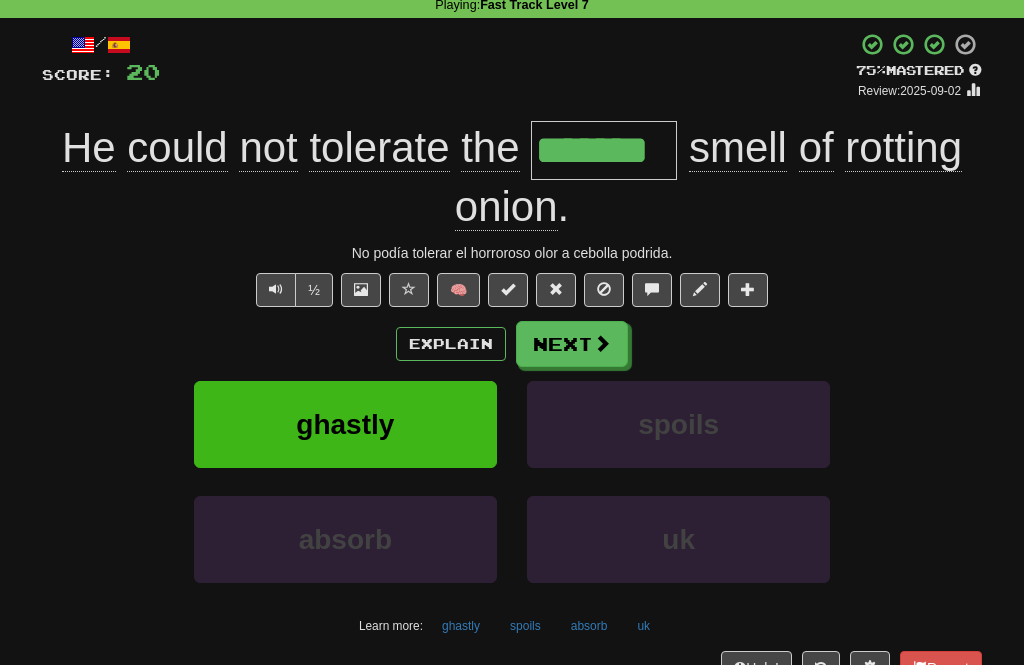 click on "Next" at bounding box center [572, 344] 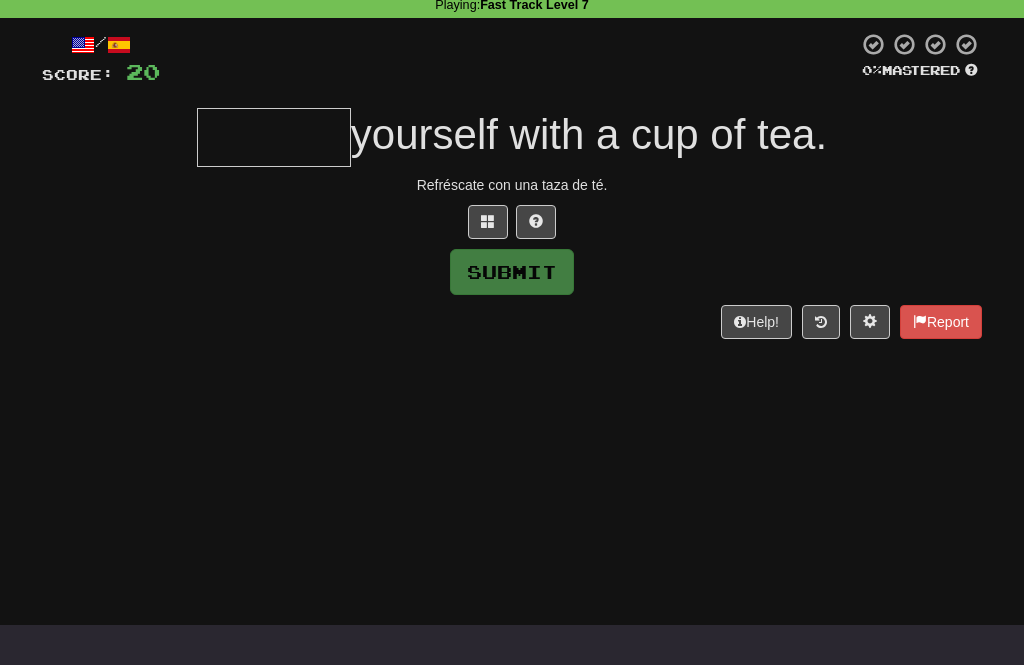 type on "*" 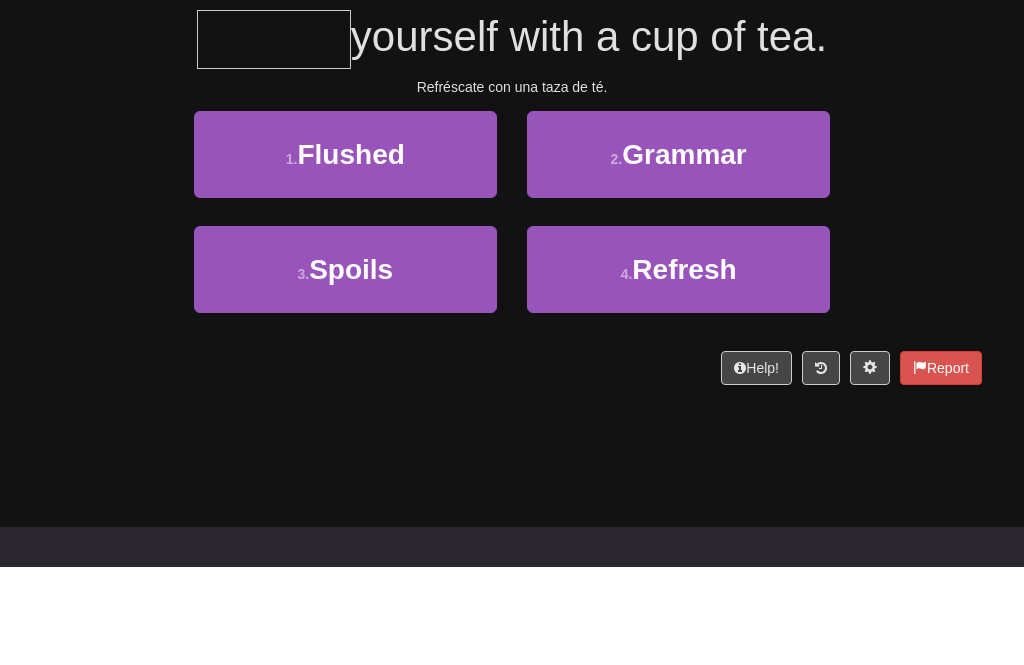 click on "Refresh" at bounding box center [684, 367] 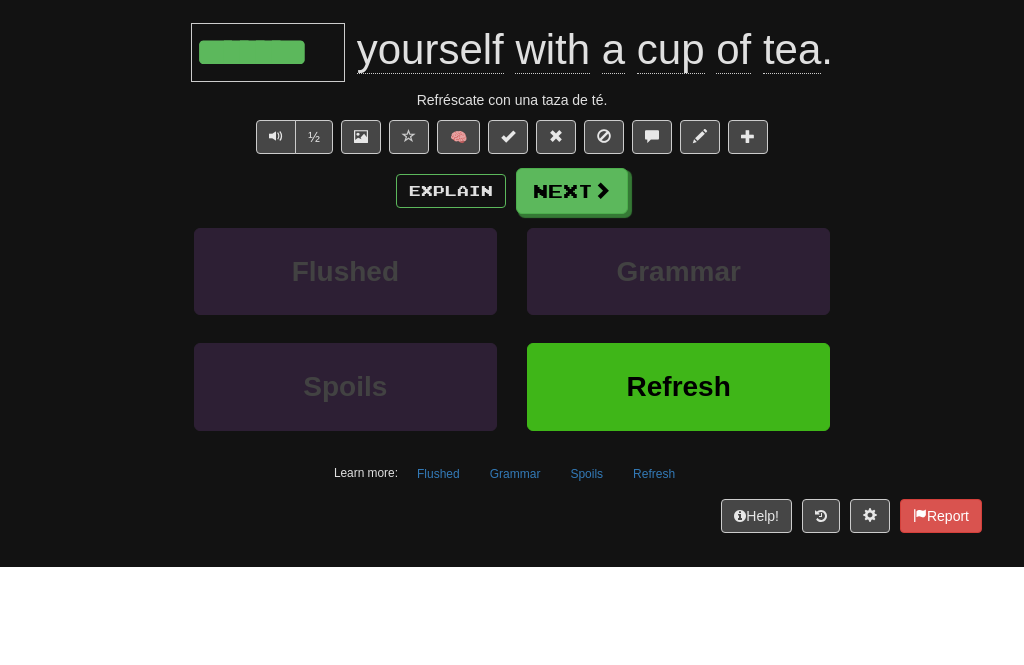 scroll, scrollTop: 188, scrollLeft: 0, axis: vertical 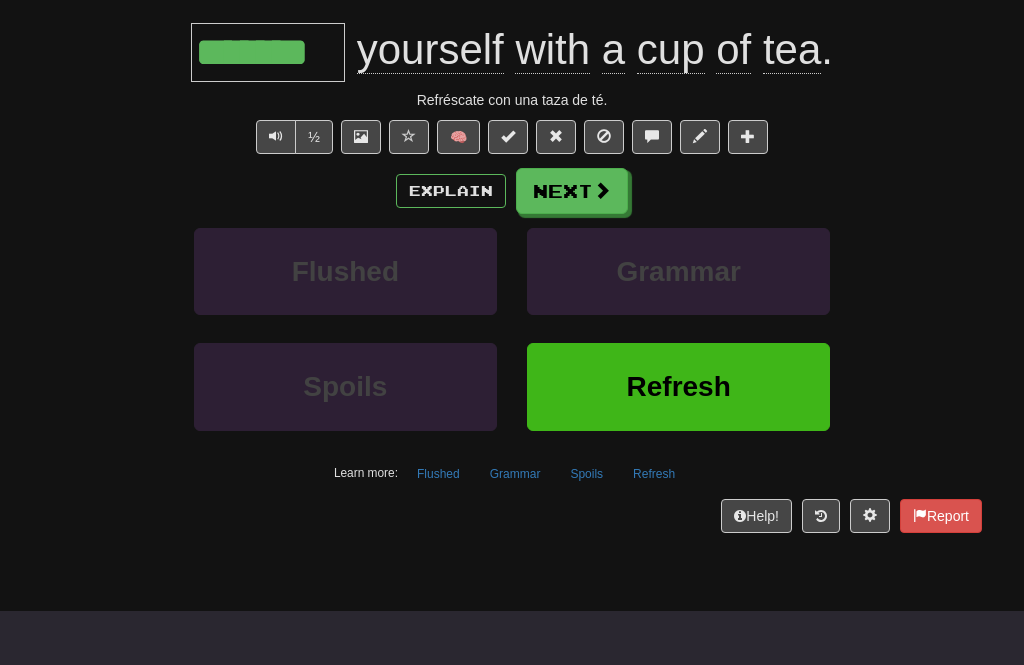 click on "Next" at bounding box center (572, 191) 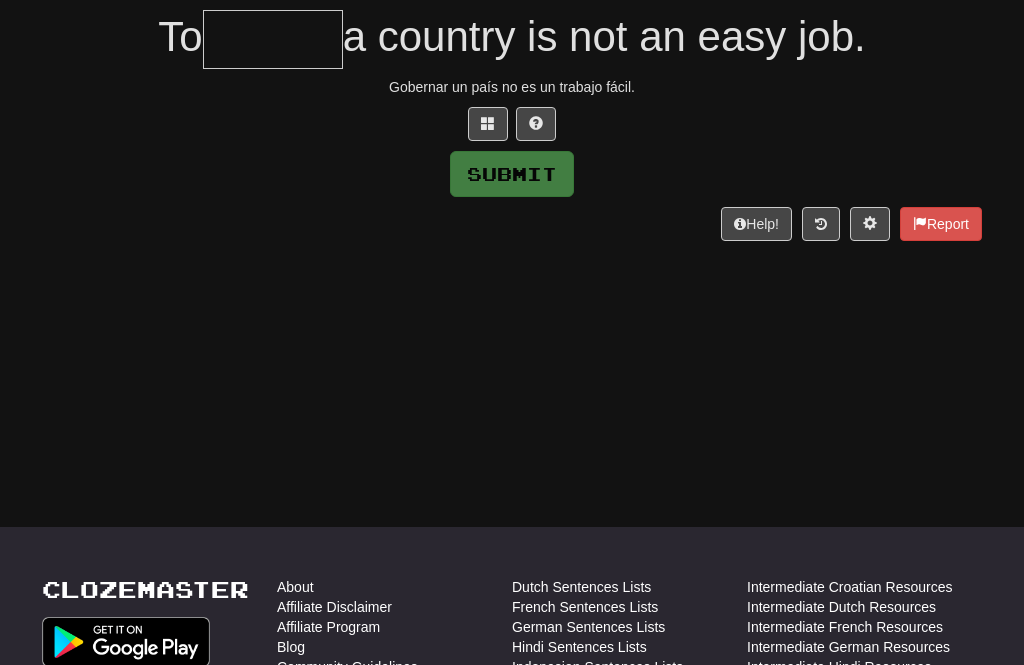 type on "*" 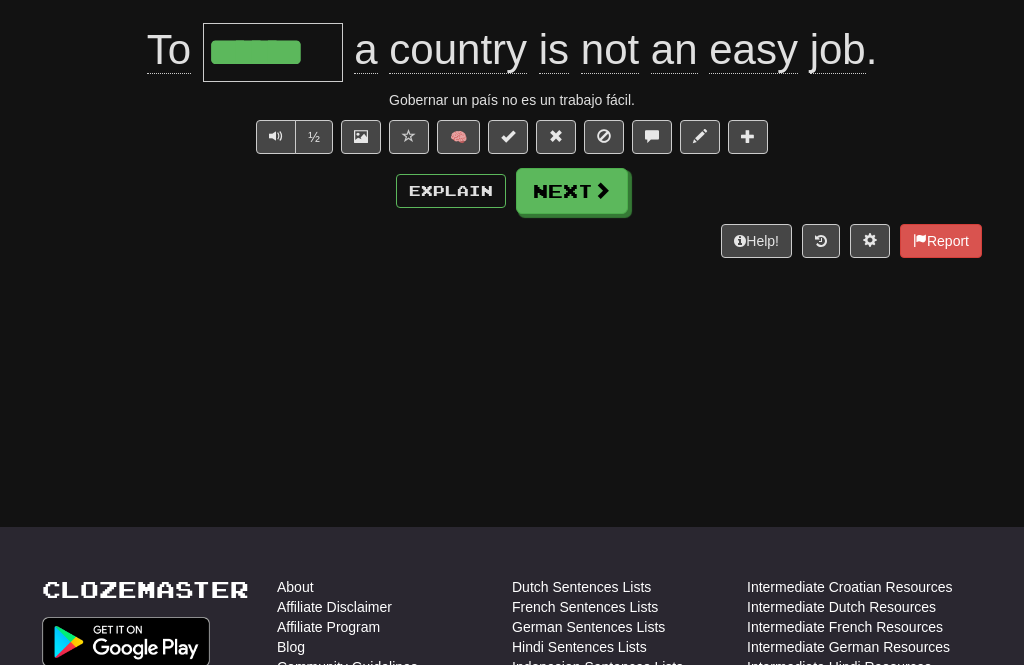 type on "******" 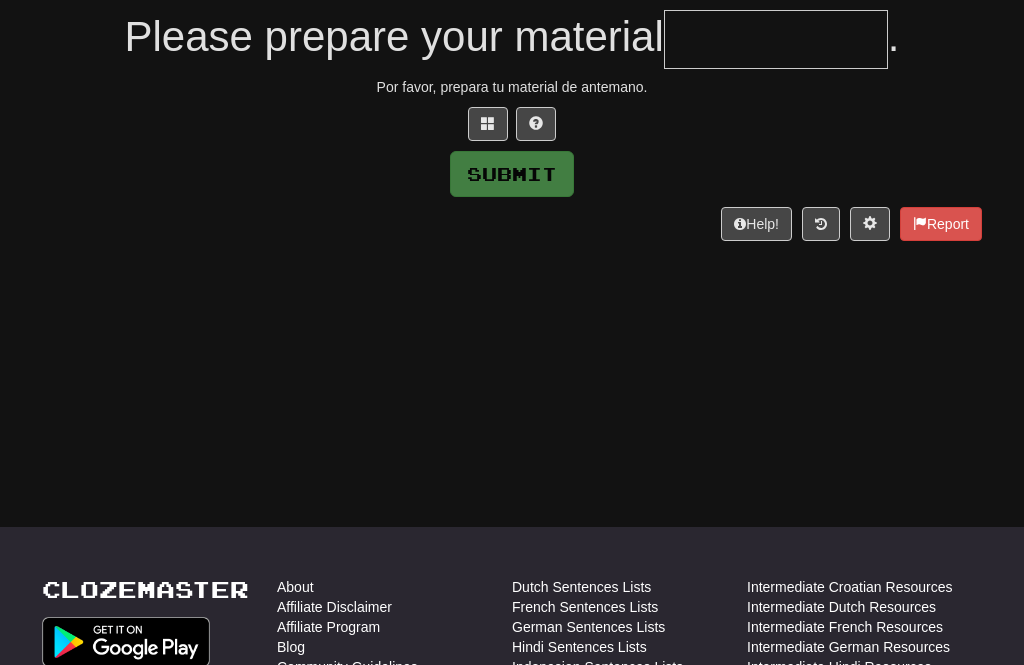 type on "*" 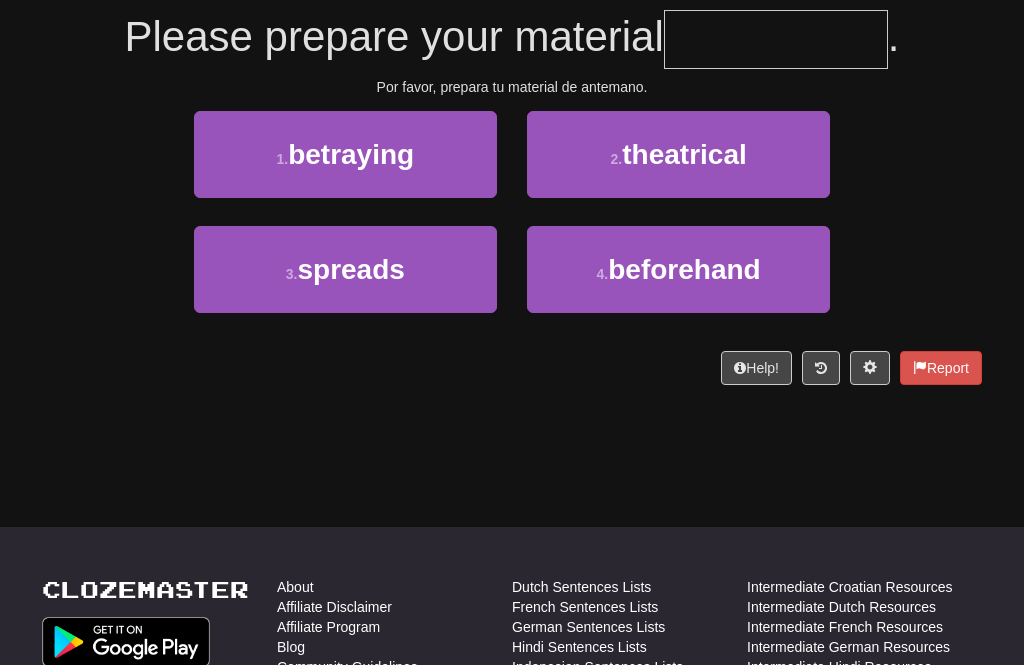 click on "beforehand" at bounding box center (684, 269) 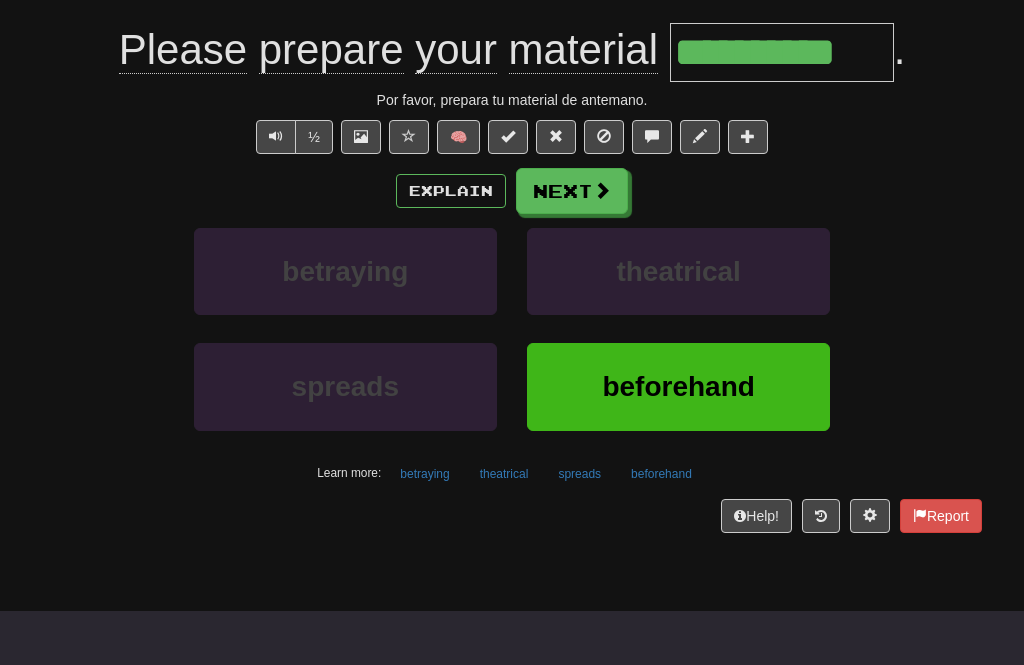 click on "Next" at bounding box center [572, 191] 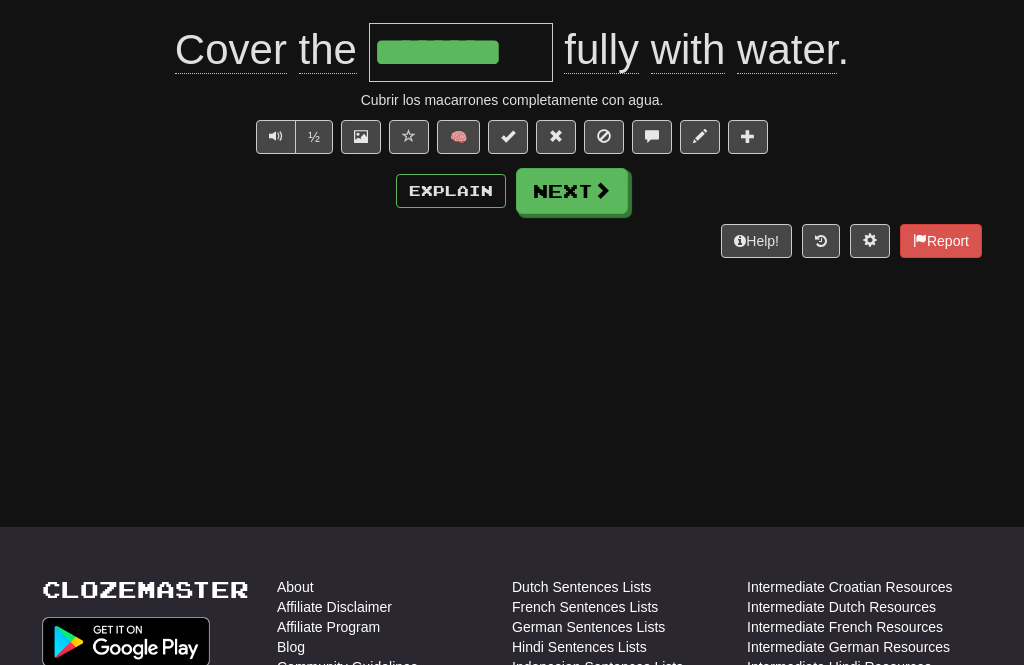 type on "********" 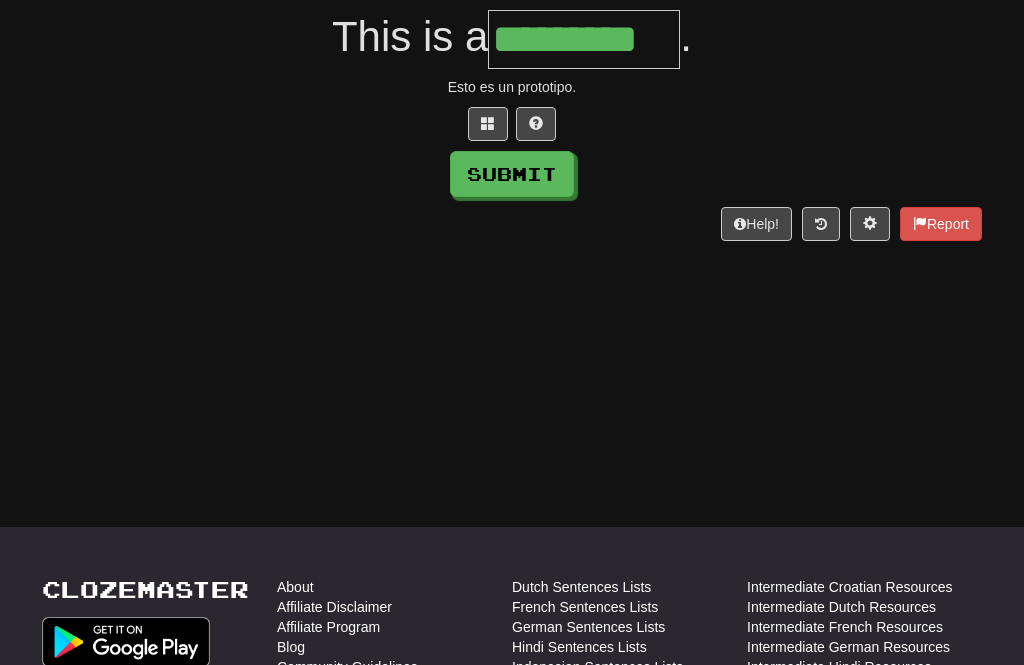 type on "*********" 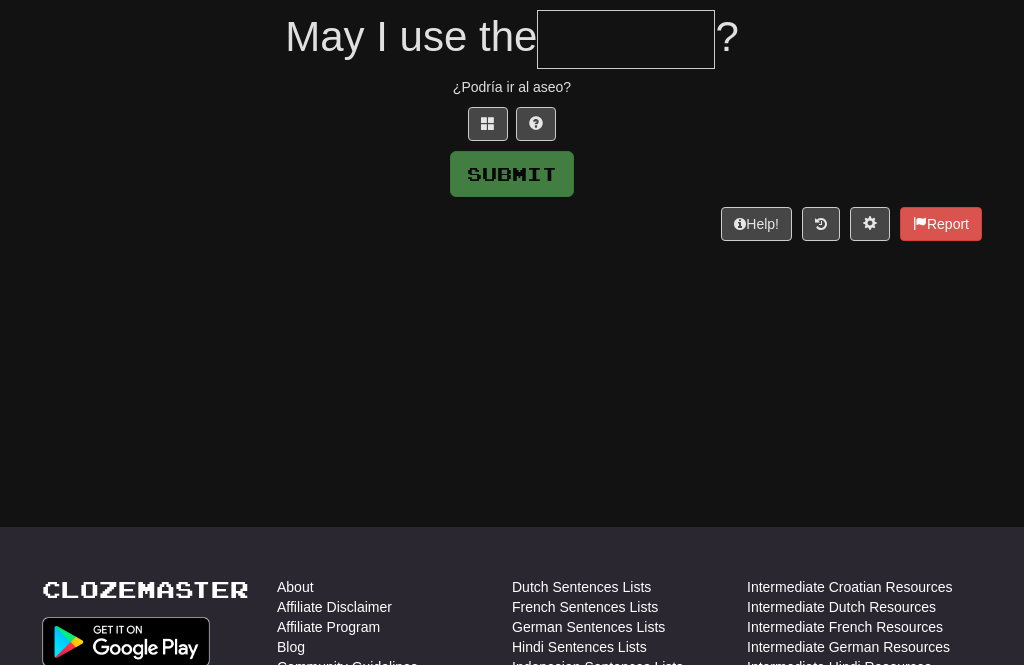 type on "*" 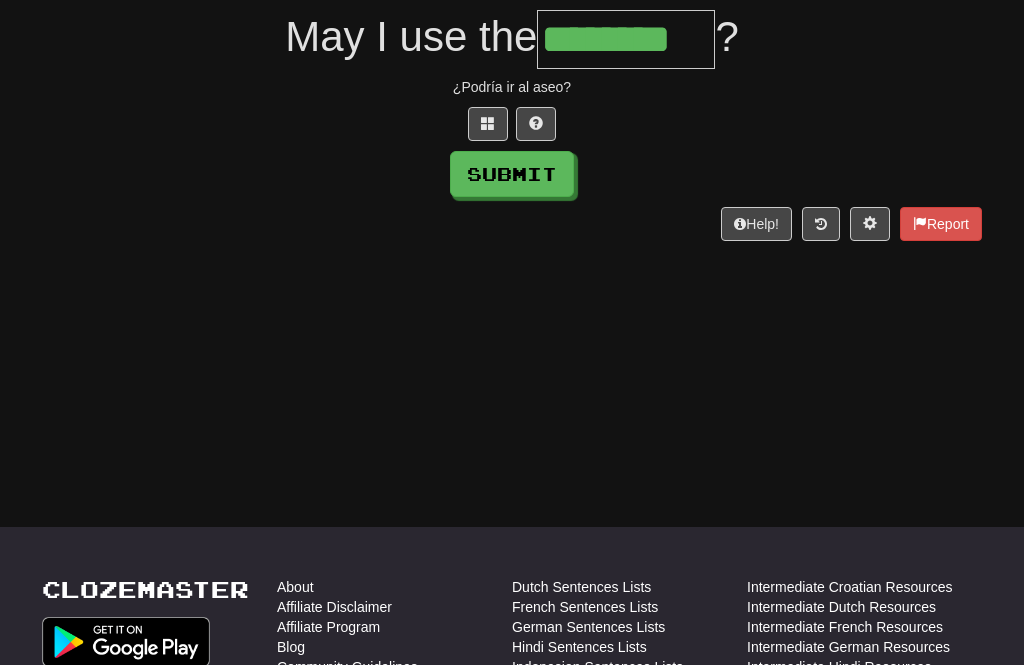 type on "********" 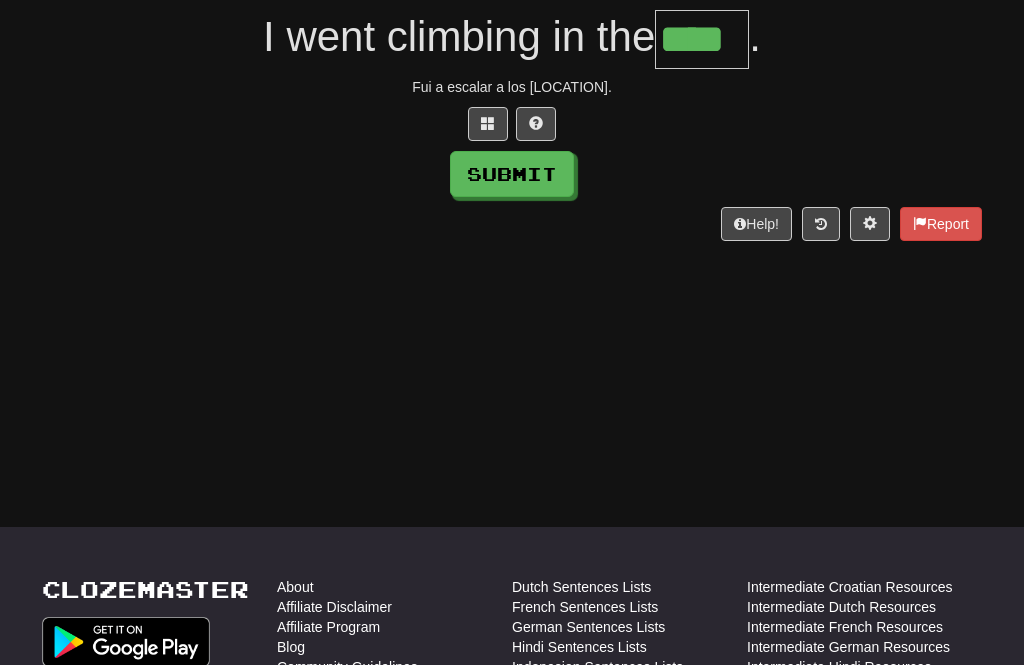type on "****" 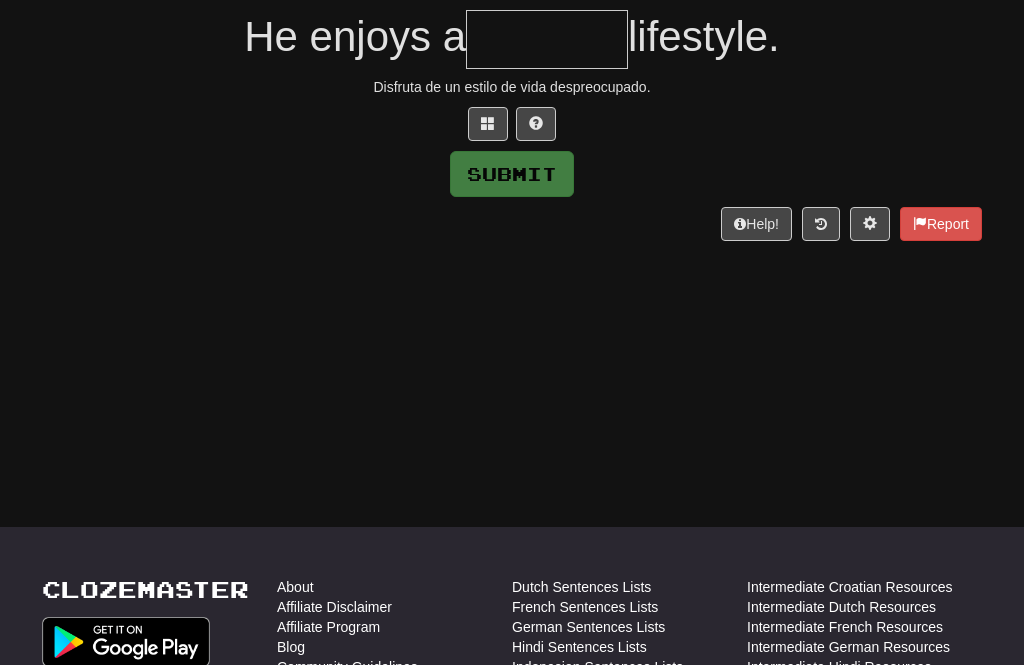 click at bounding box center (488, 123) 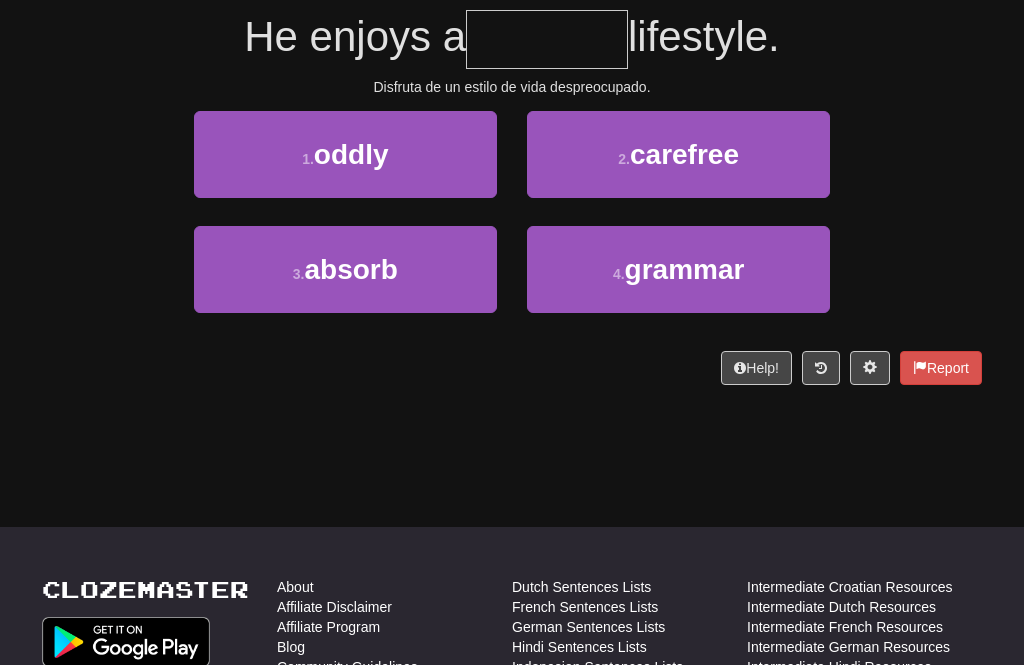 click on "carefree" at bounding box center [684, 154] 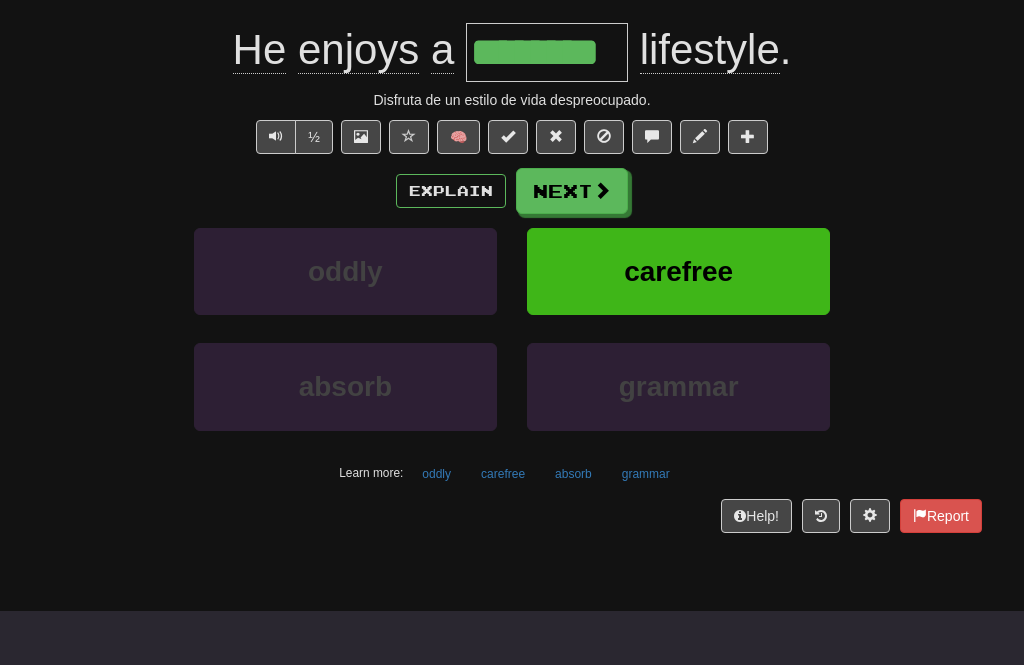 click on "Next" at bounding box center (572, 191) 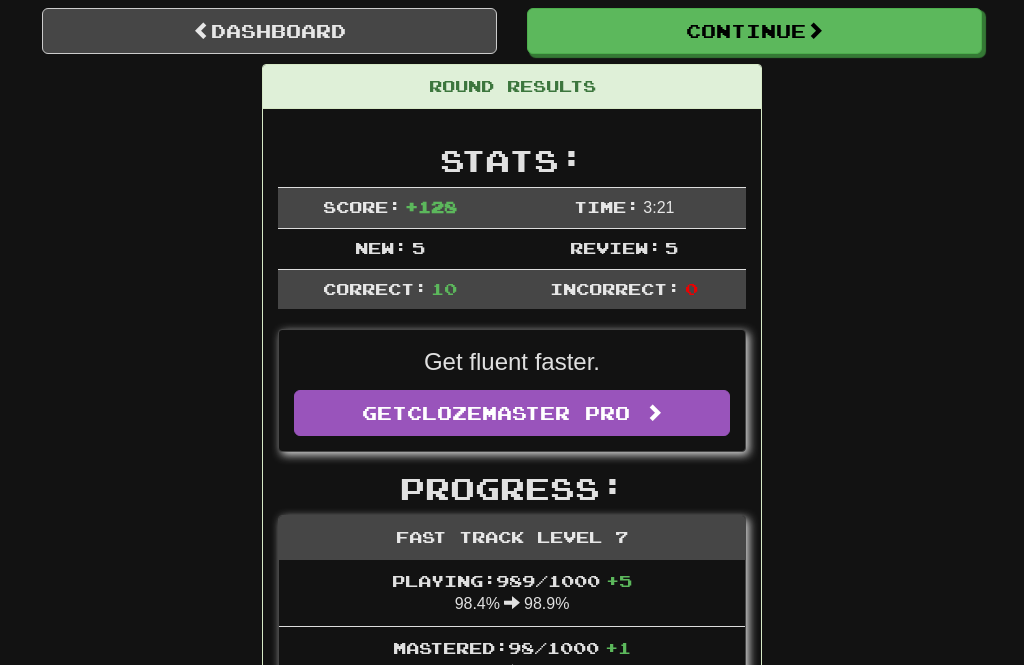 click on "Continue" at bounding box center (754, 31) 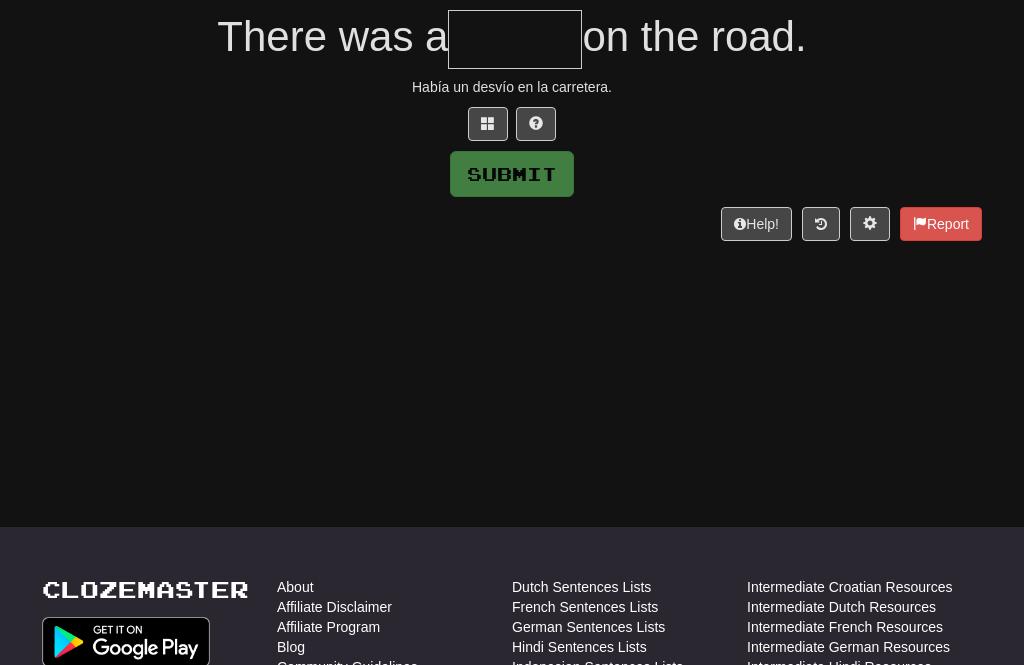 click at bounding box center [515, 39] 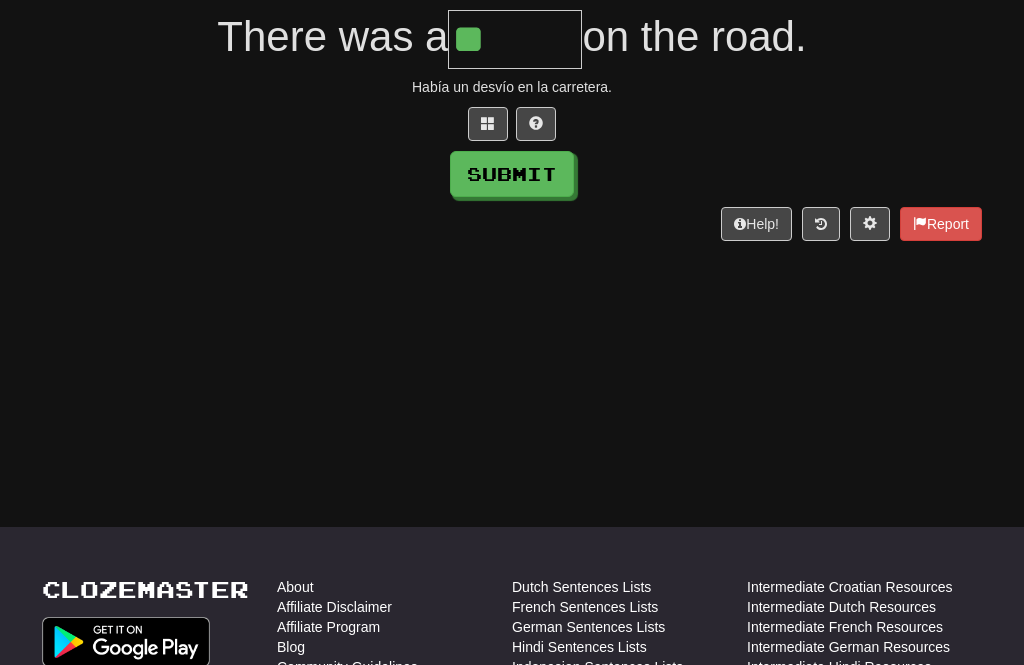 click at bounding box center [488, 124] 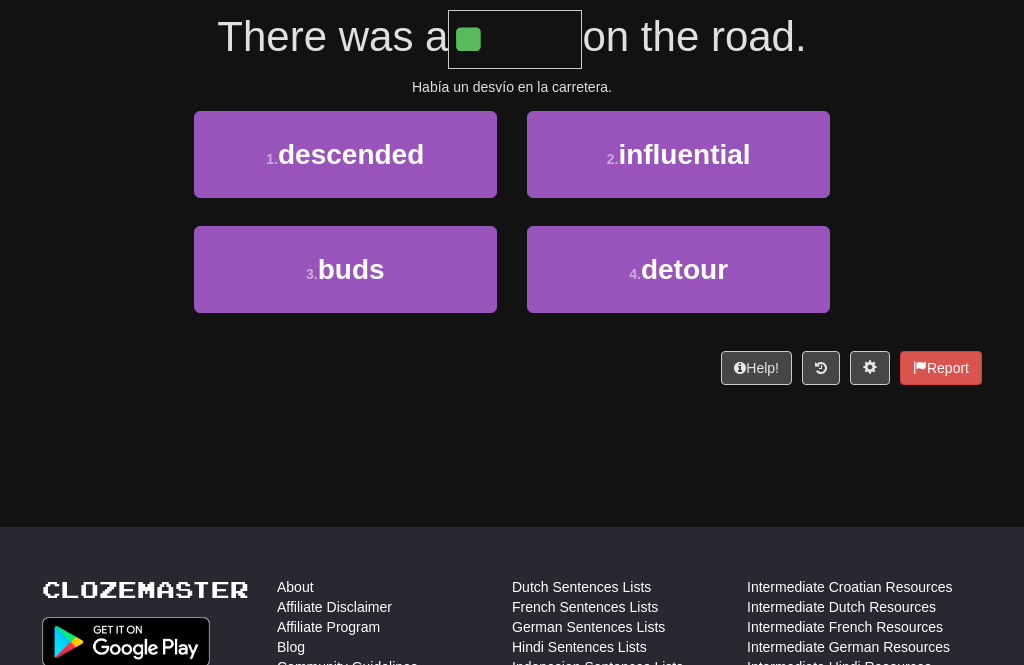 click on "detour" at bounding box center [684, 269] 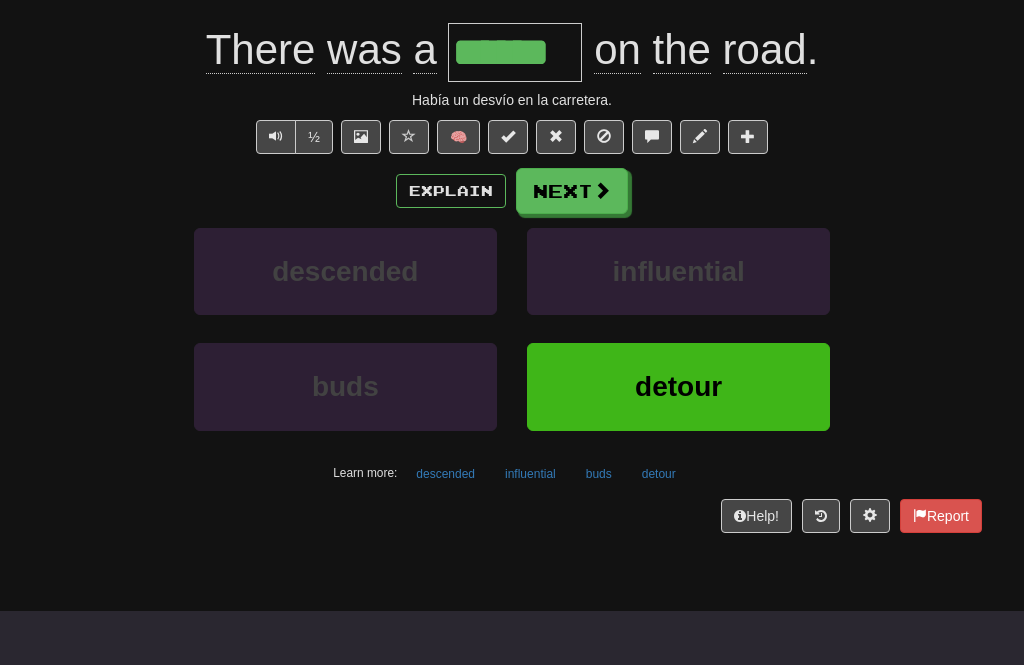 click on "Next" at bounding box center (572, 191) 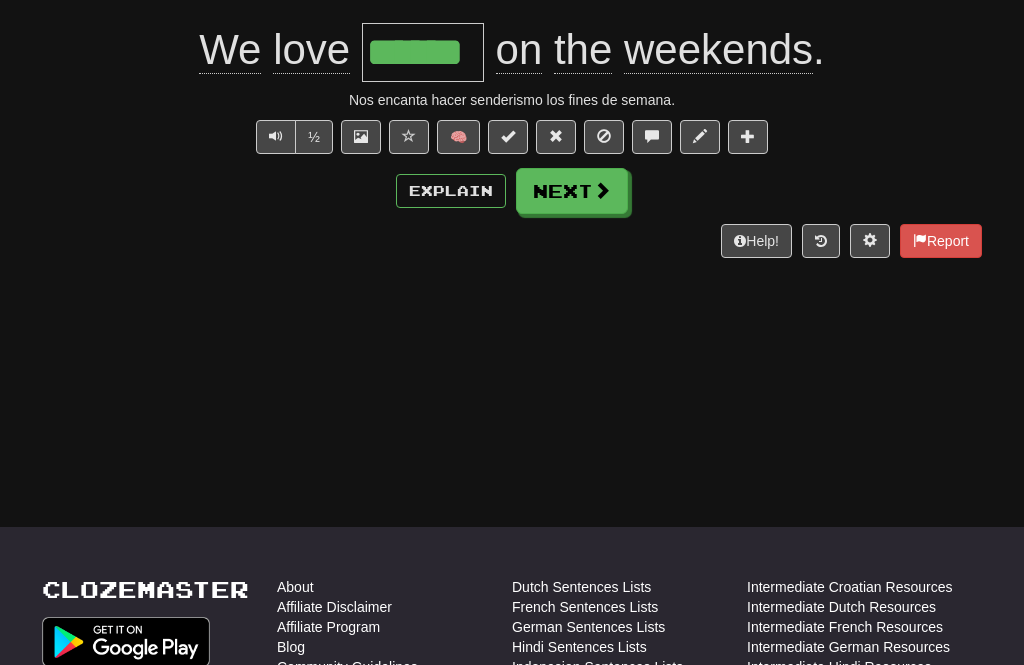 type on "******" 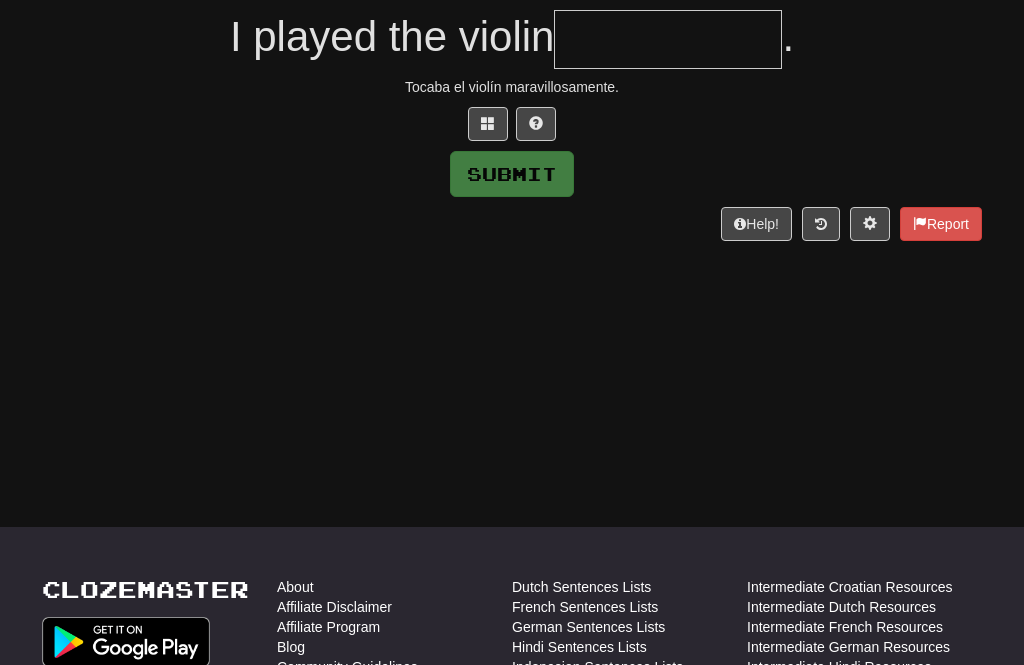 type on "*" 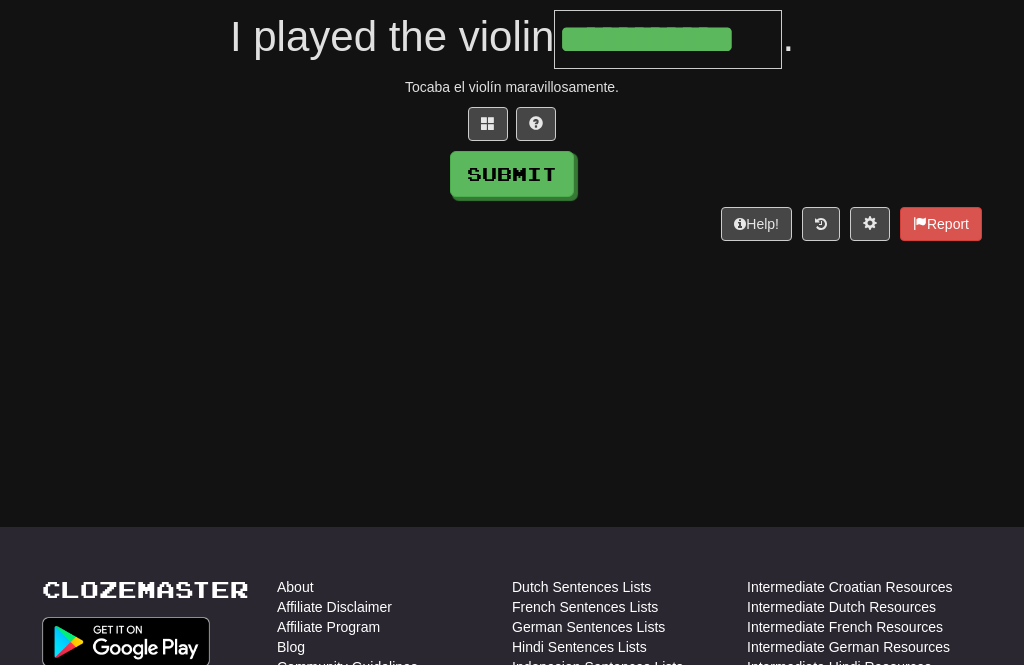 type on "**********" 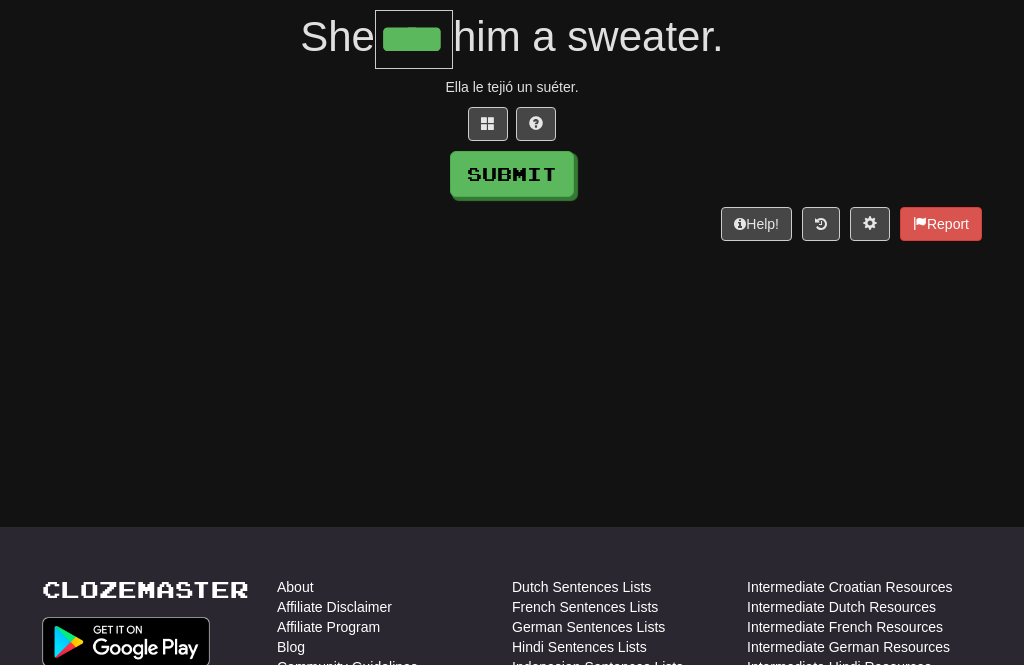 type on "****" 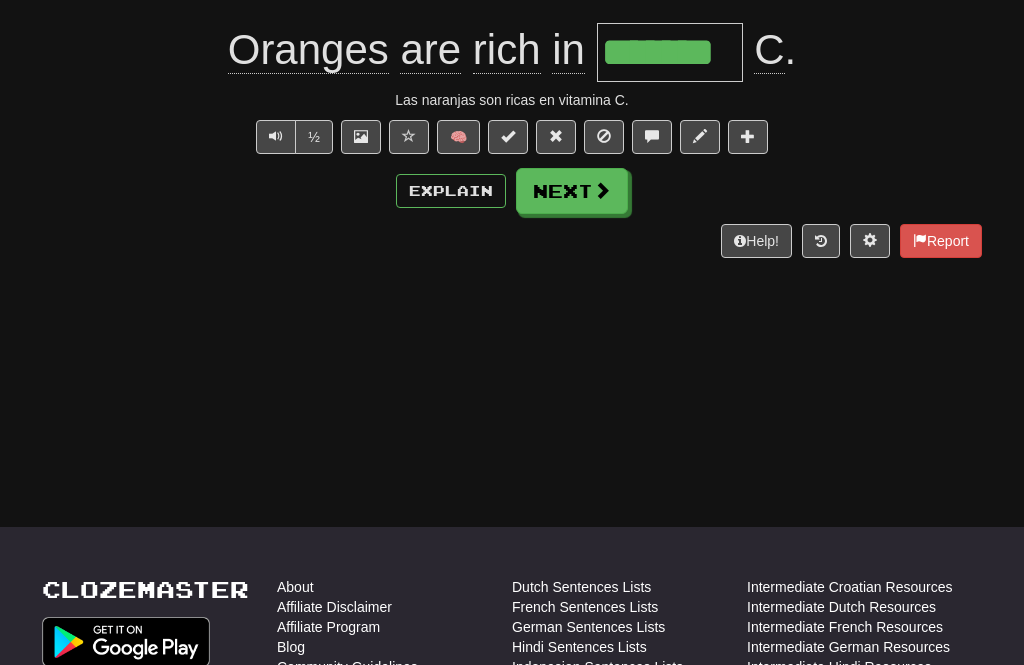type on "*******" 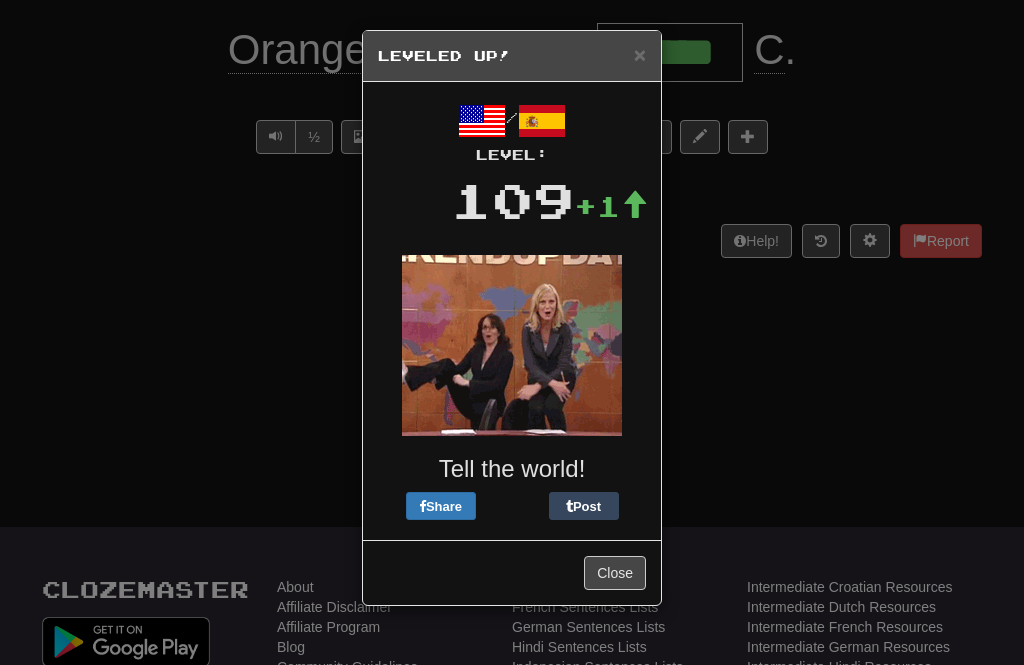 click on "Close" at bounding box center (615, 573) 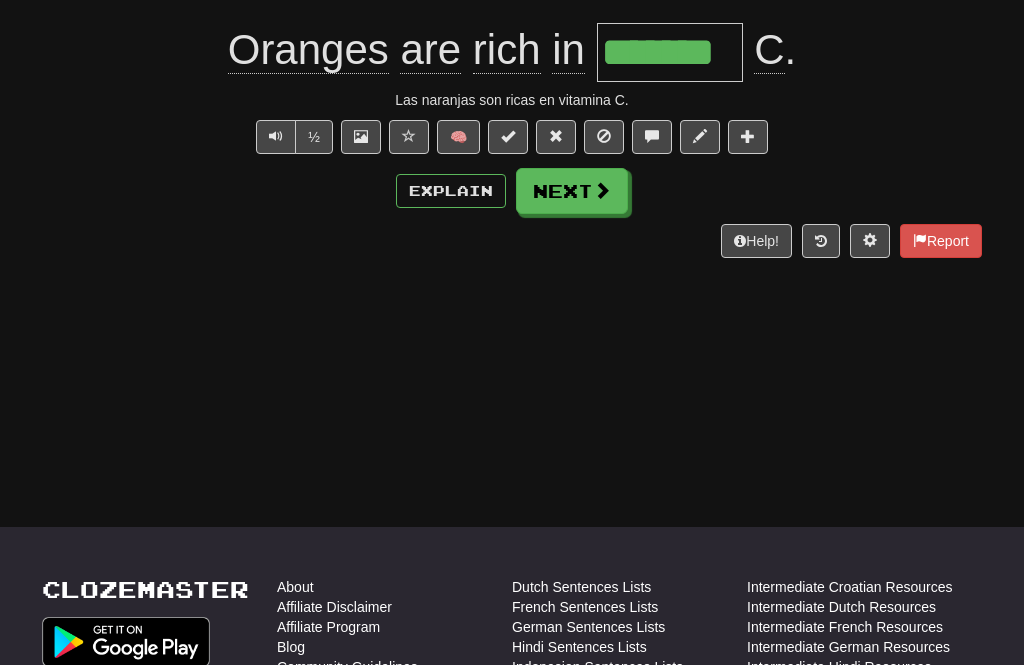 click at bounding box center (602, 190) 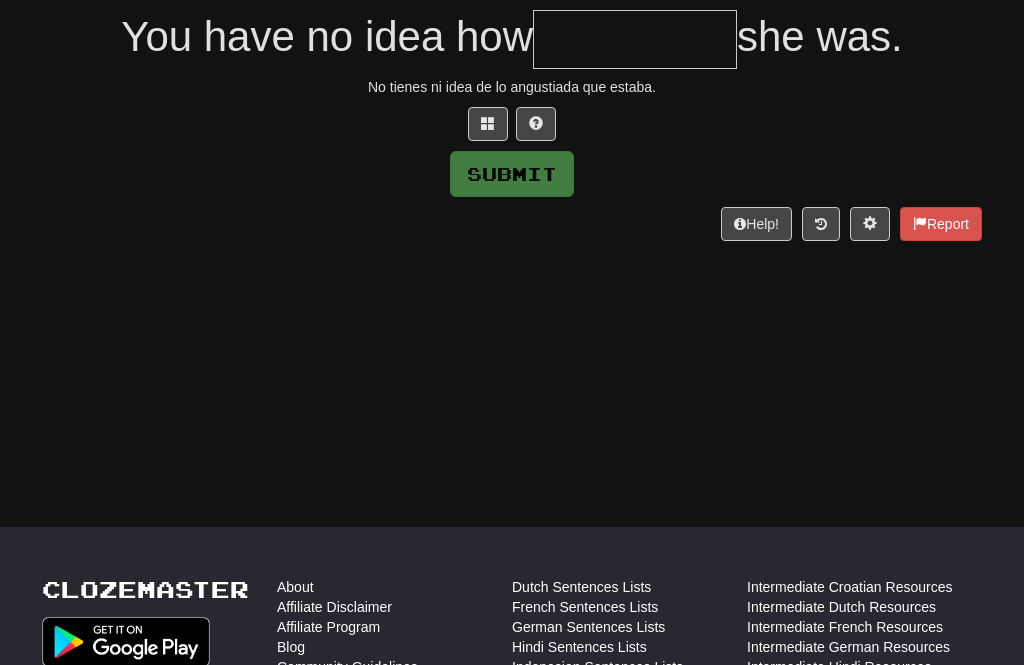 type on "*" 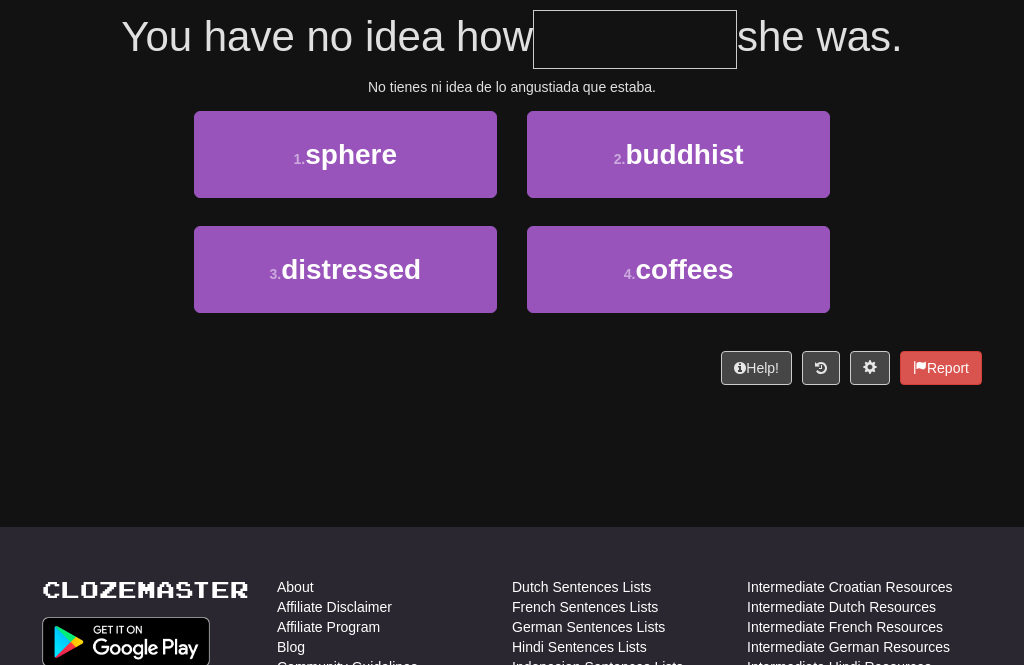 click on "distressed" at bounding box center [351, 269] 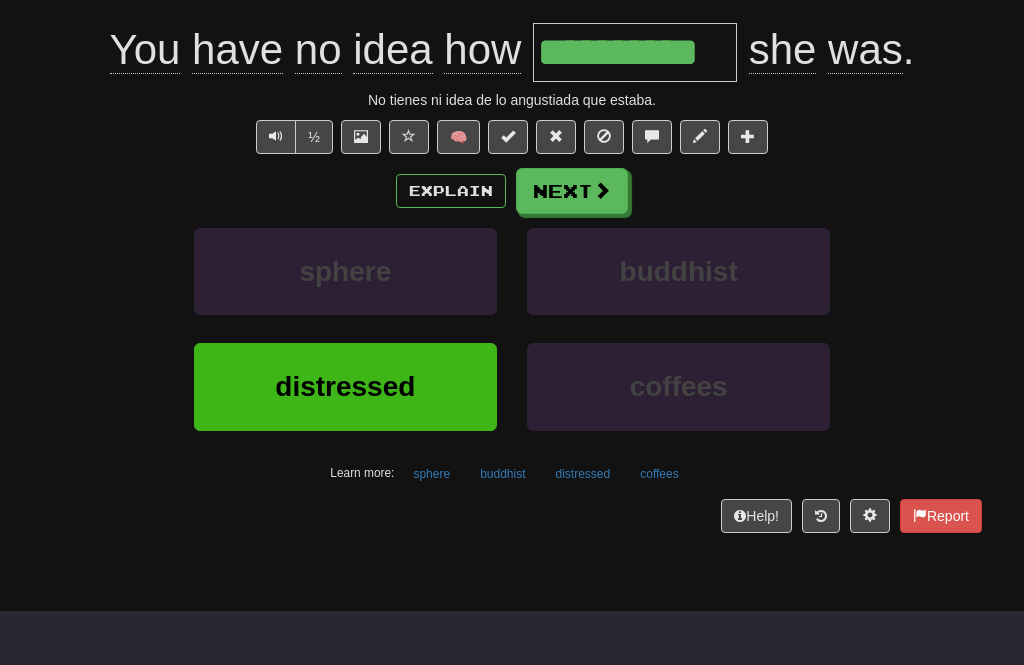 click on "Next" at bounding box center [572, 191] 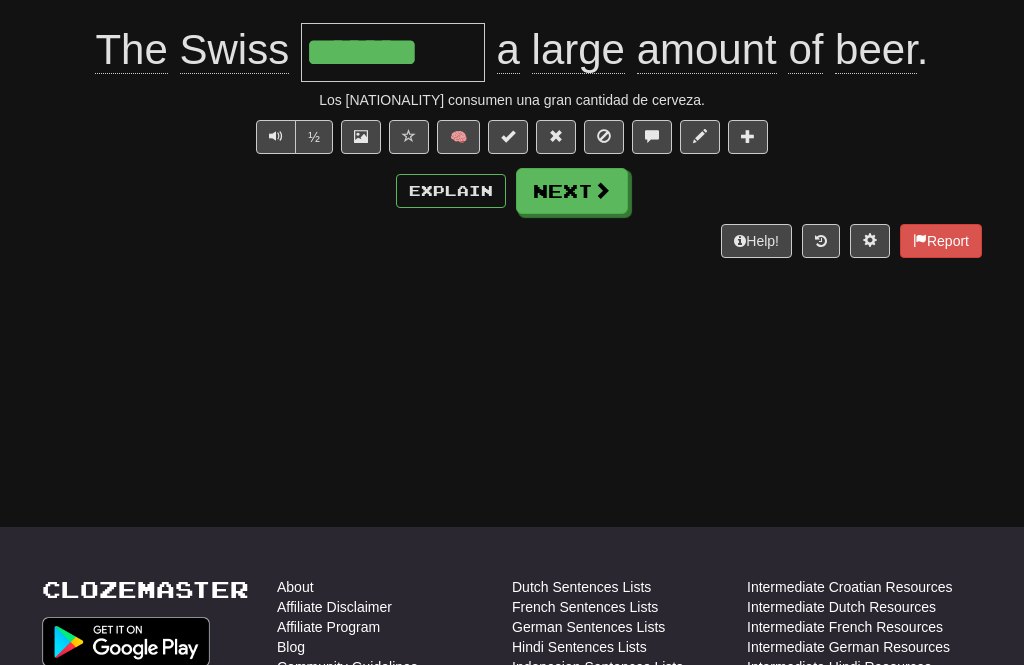 type on "*******" 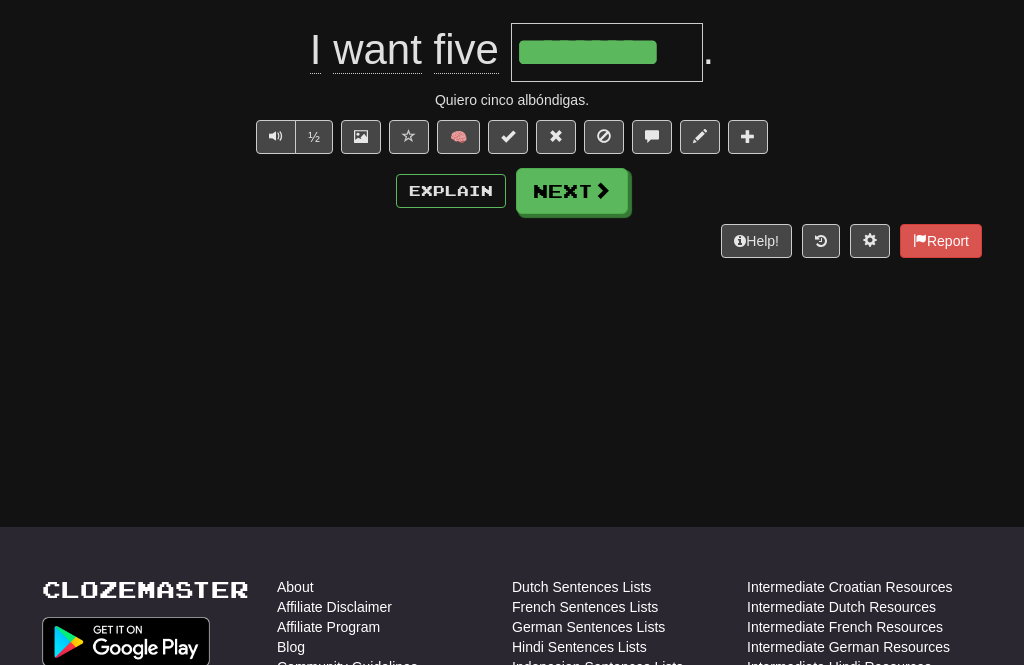 type on "*********" 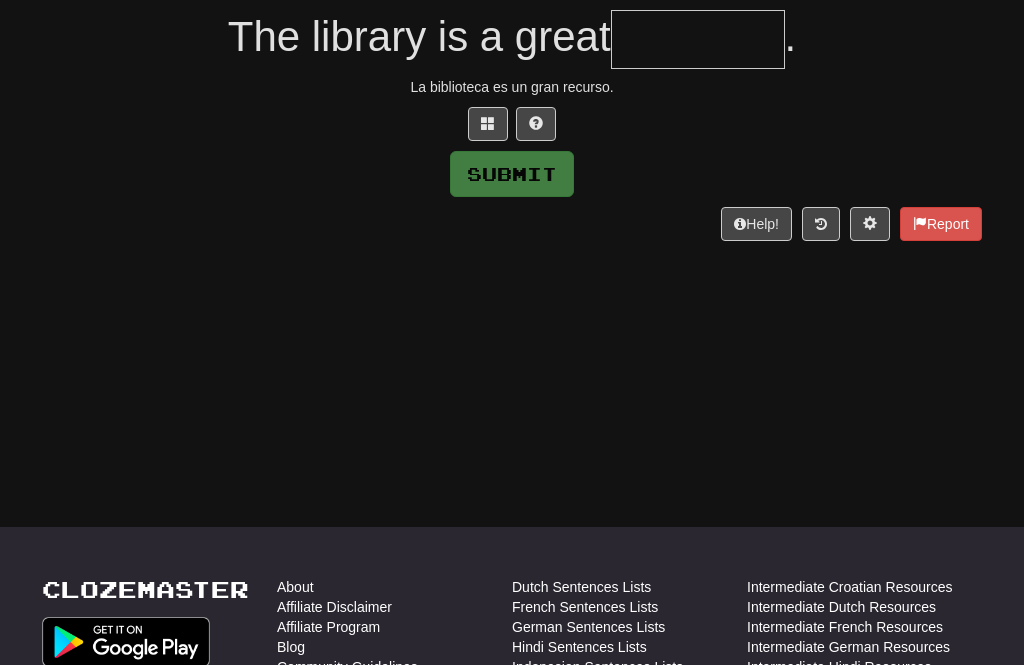 click at bounding box center (488, 123) 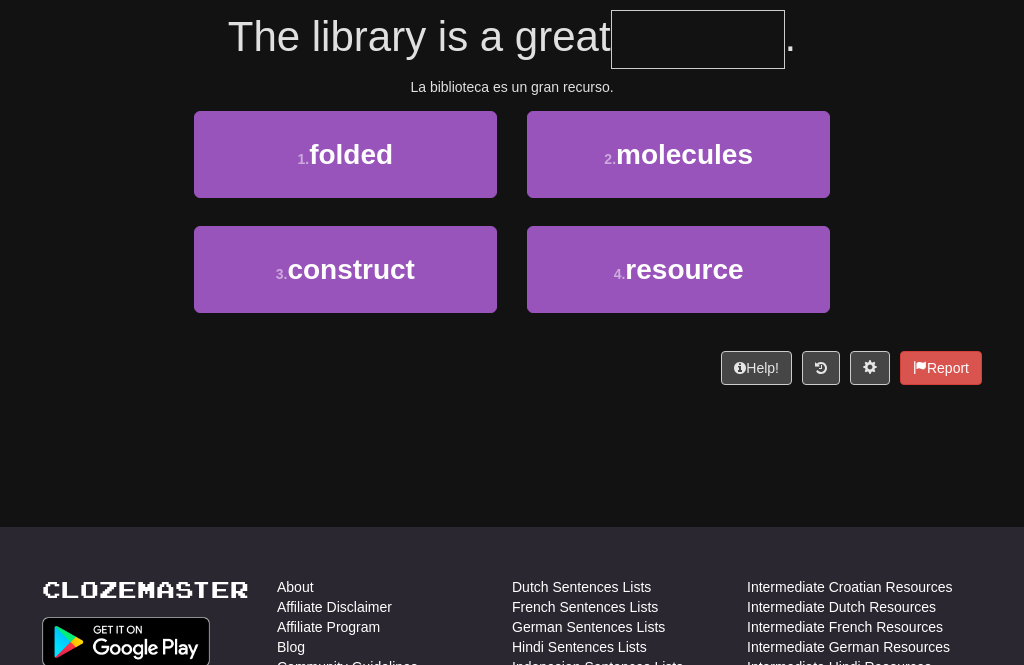 click on "resource" at bounding box center (684, 269) 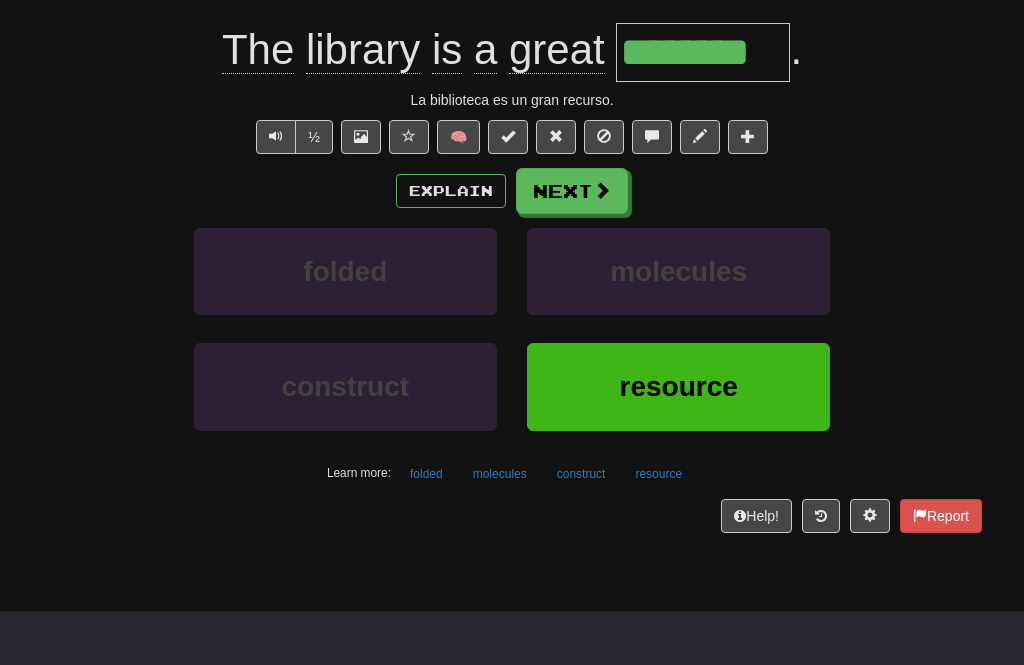 click on "Next" at bounding box center (572, 191) 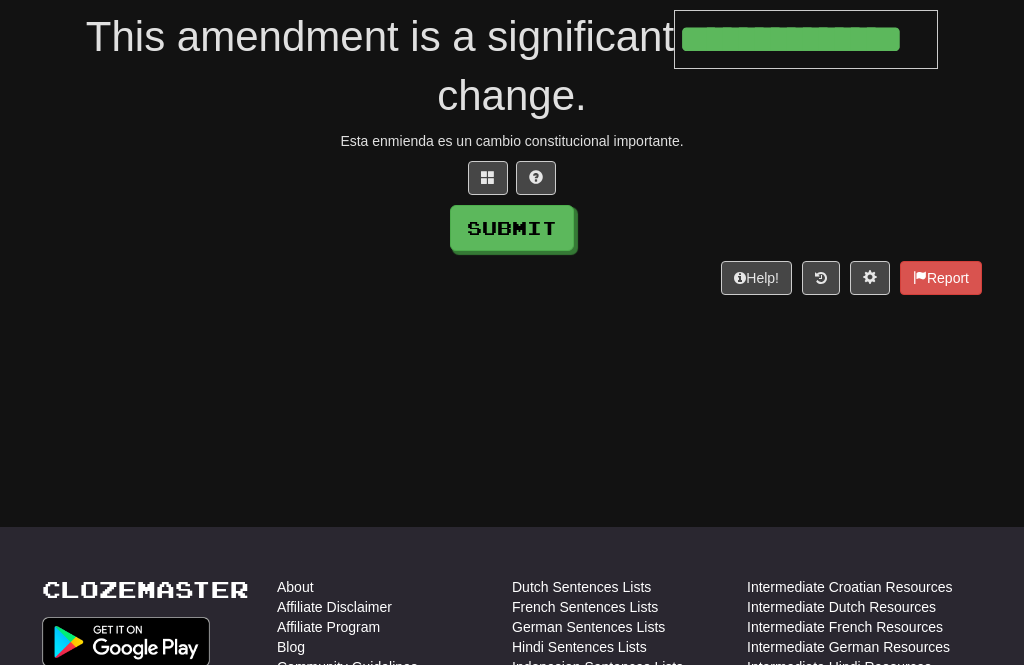 type on "**********" 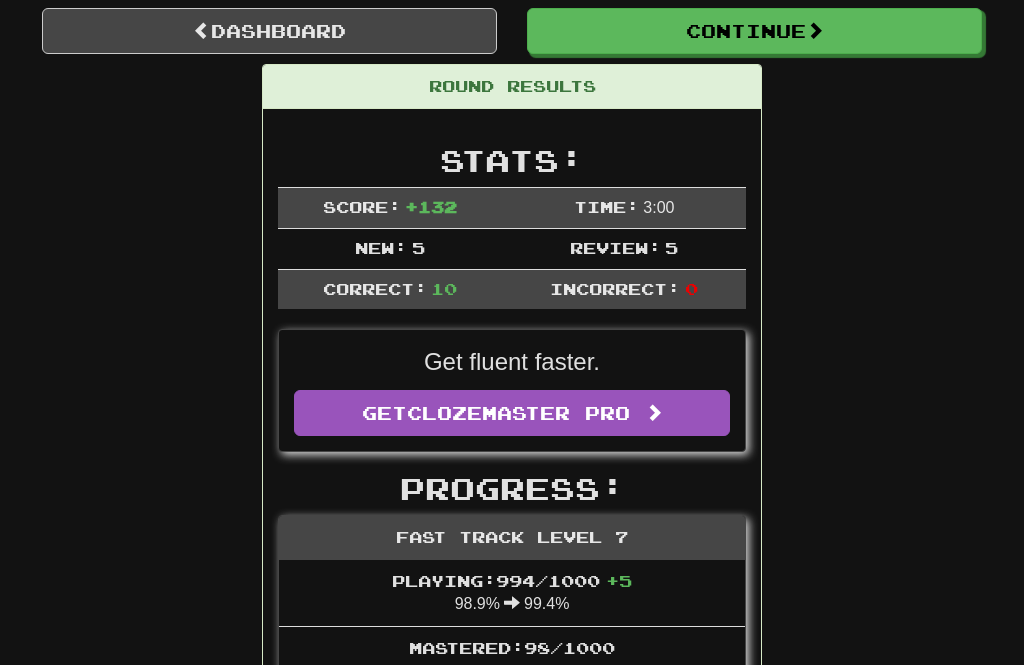 click on "Continue" at bounding box center (754, 31) 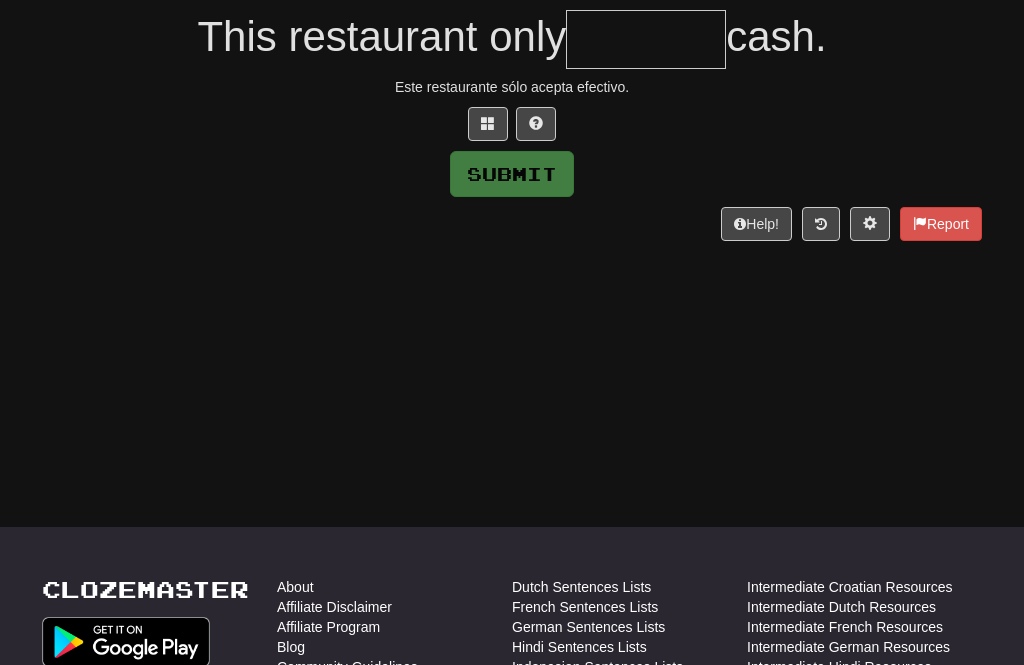 click at bounding box center (646, 39) 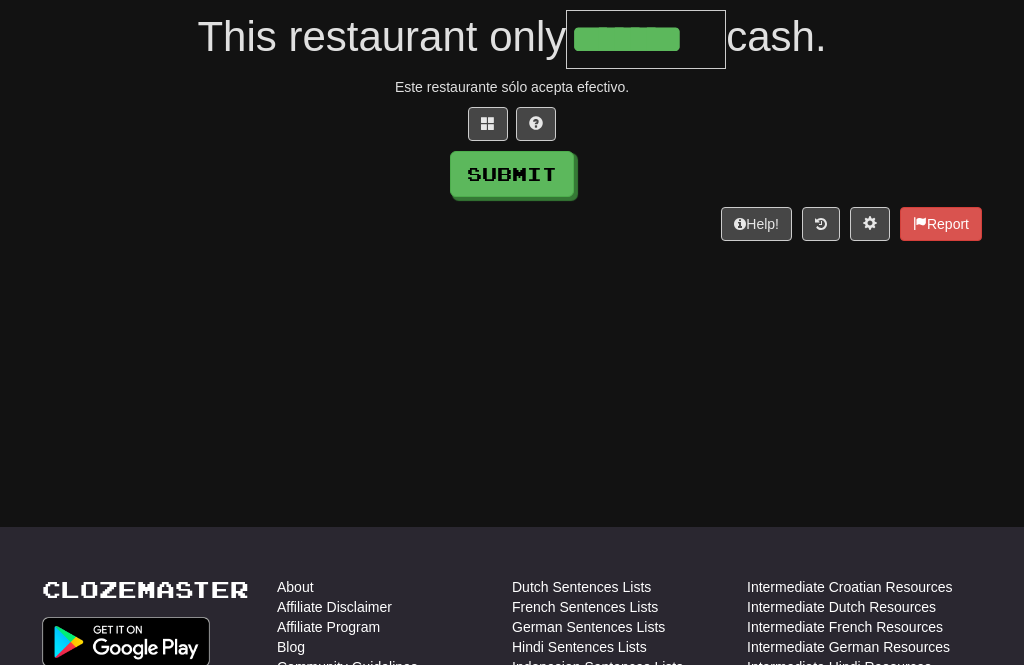 type on "*******" 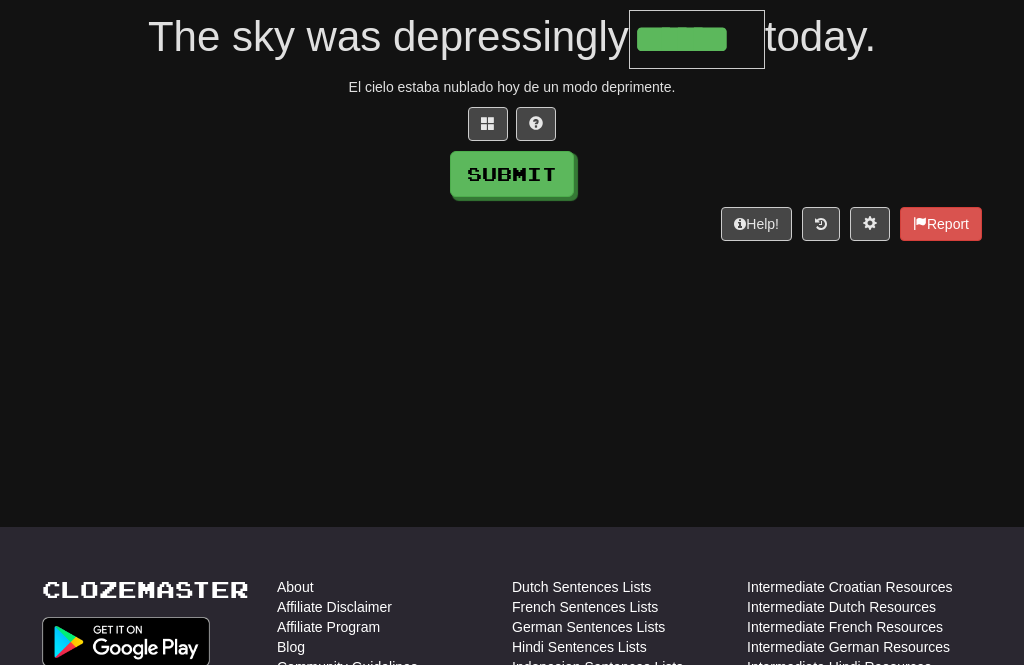 type on "******" 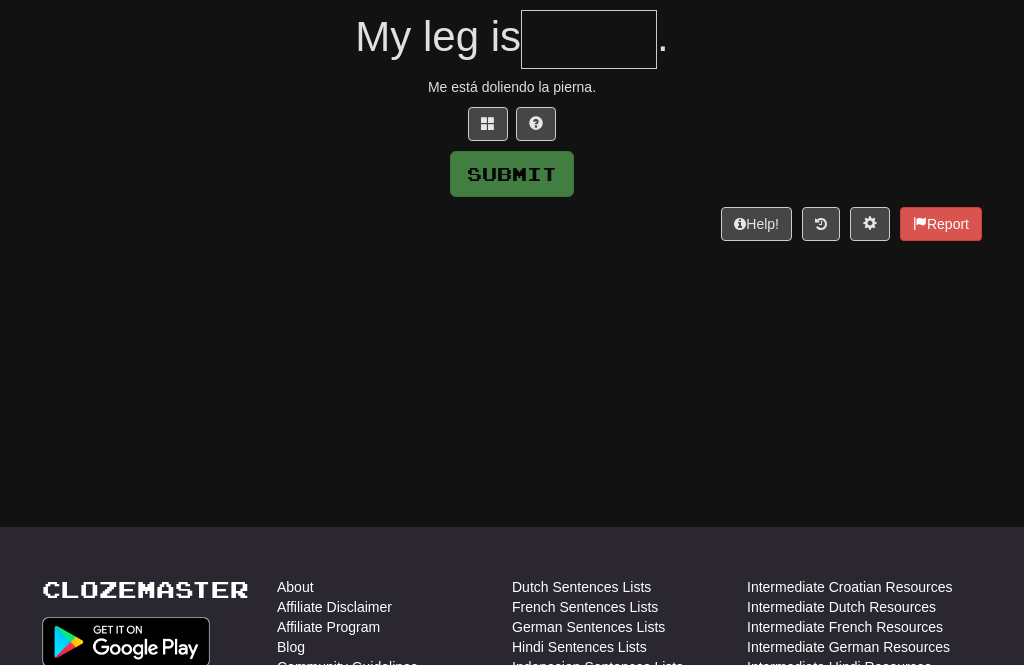 type on "*" 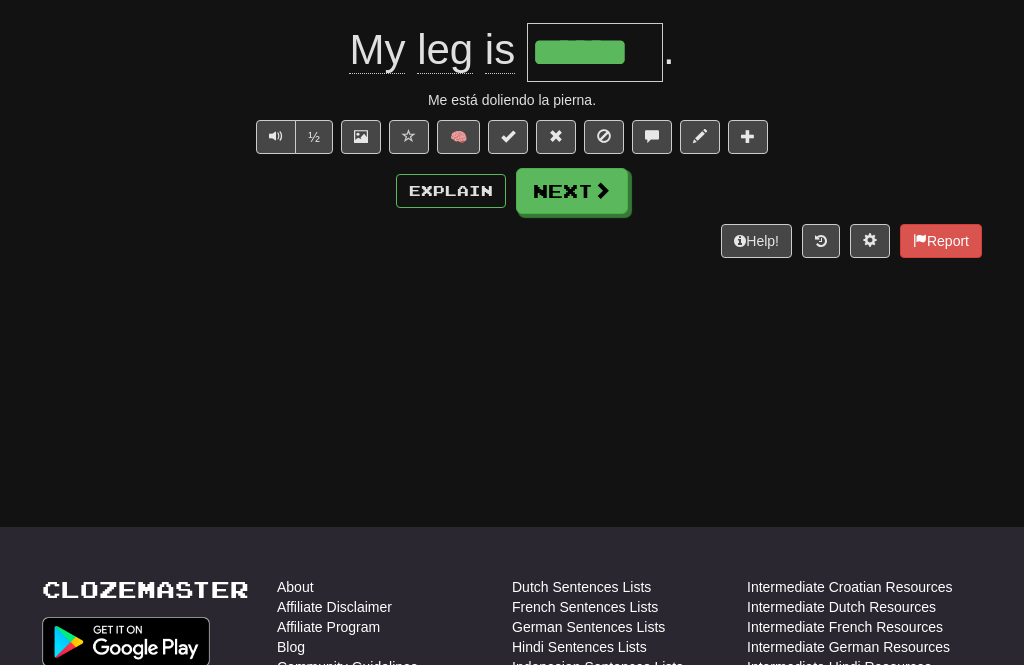type on "******" 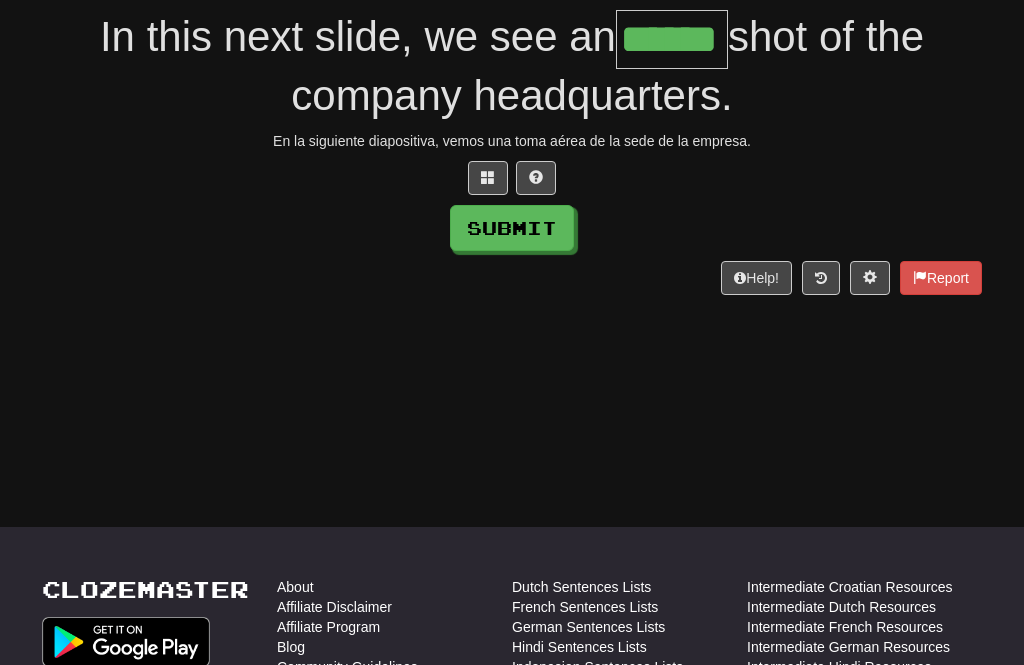 type on "******" 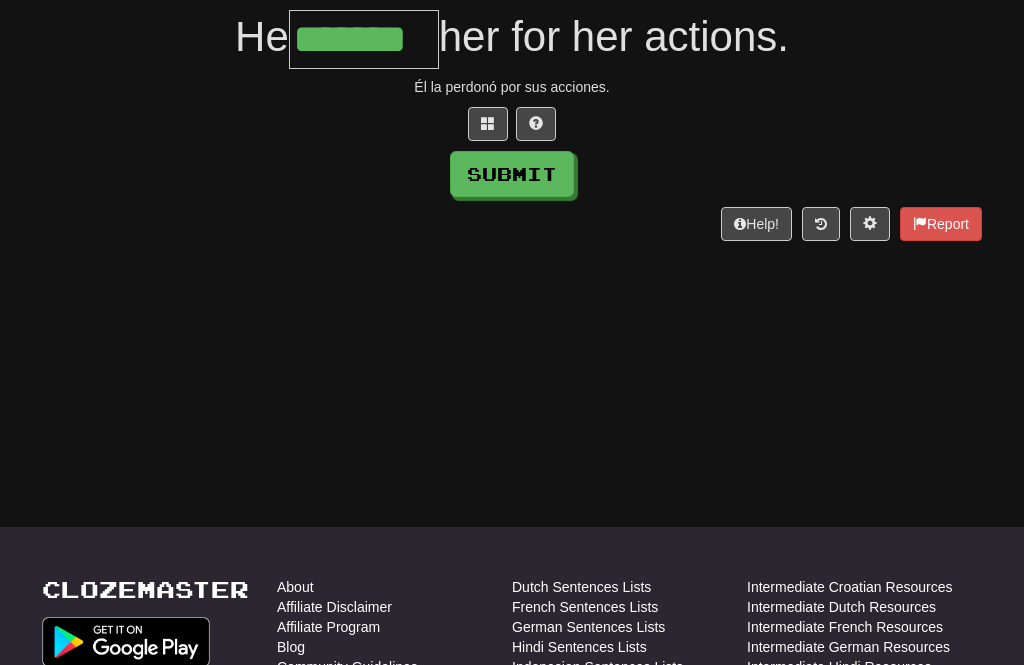 type on "*******" 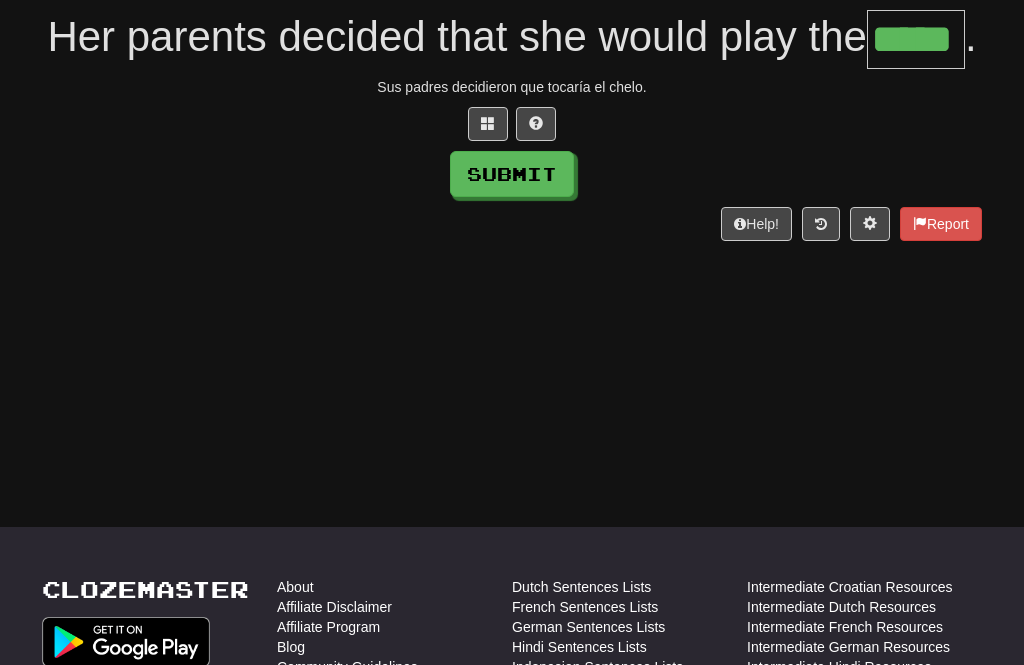 type on "*****" 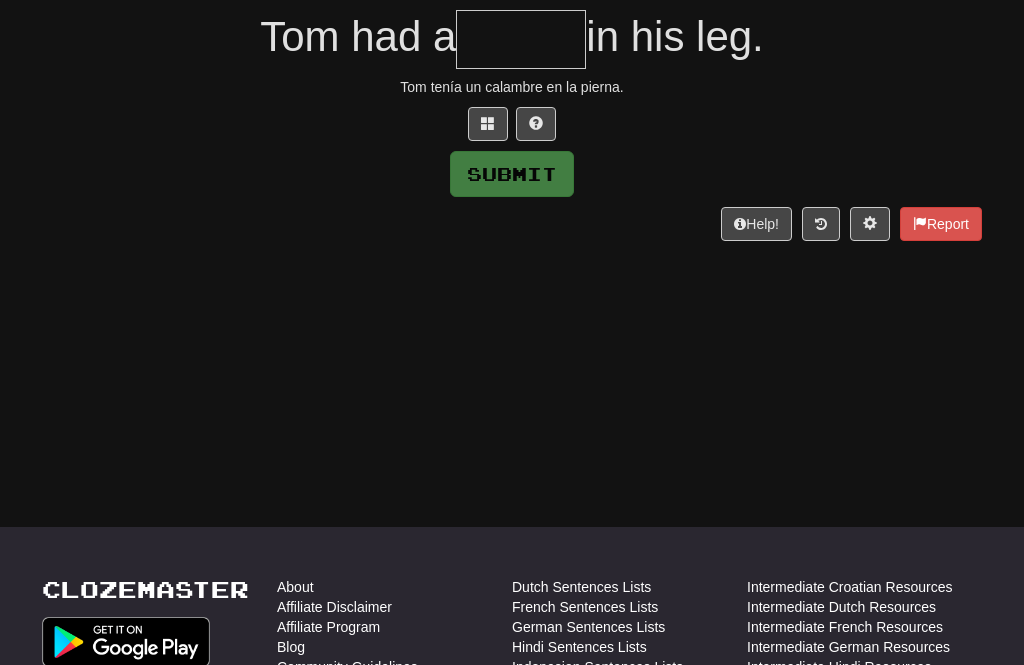 type on "*" 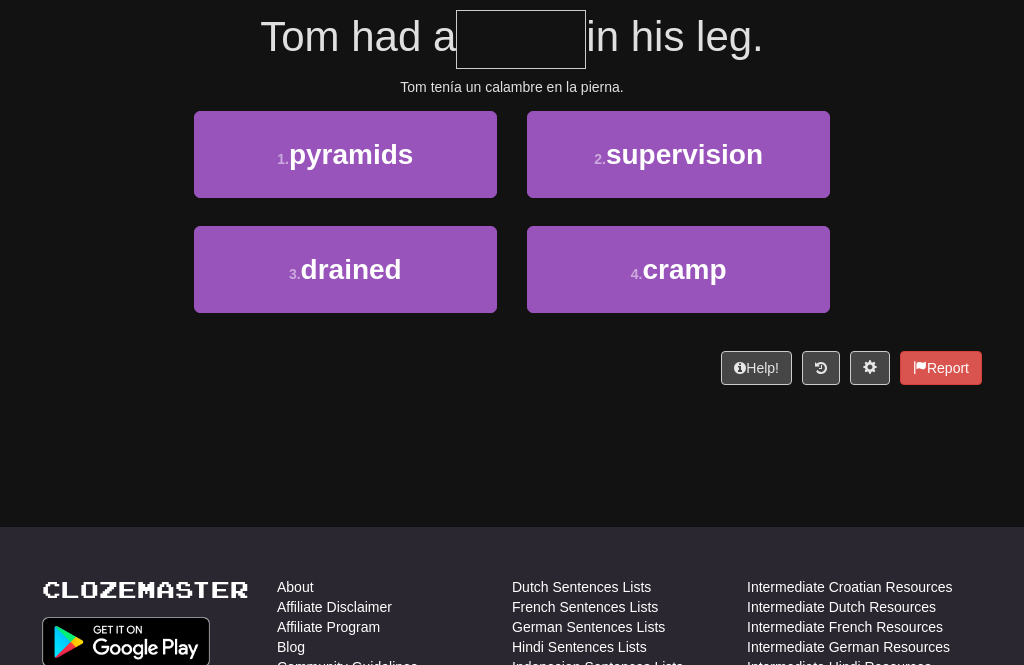 click on "cramp" at bounding box center (684, 269) 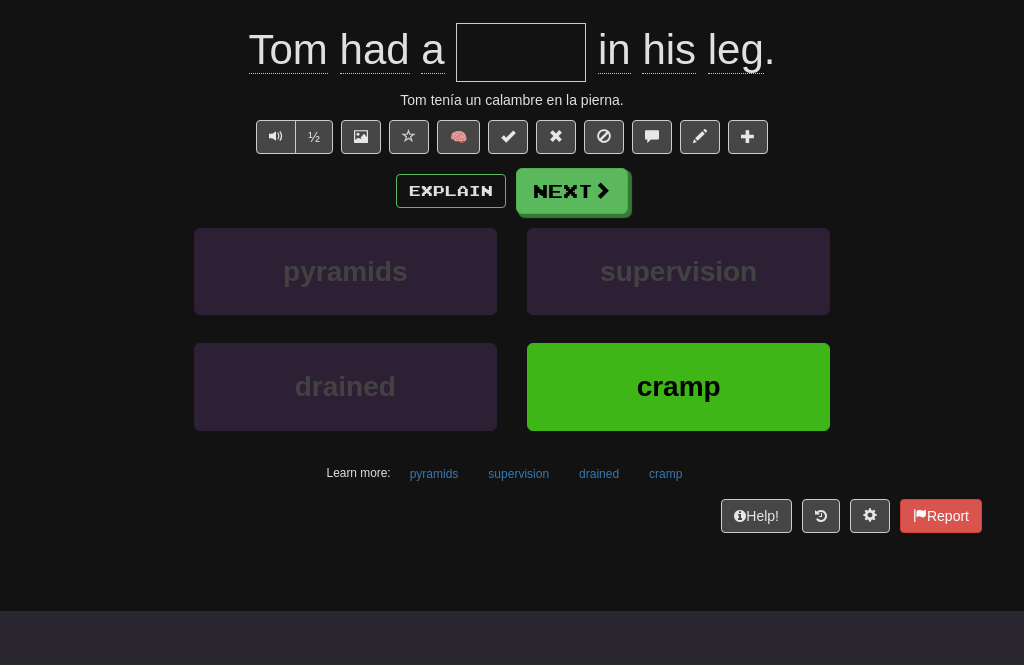 type on "*****" 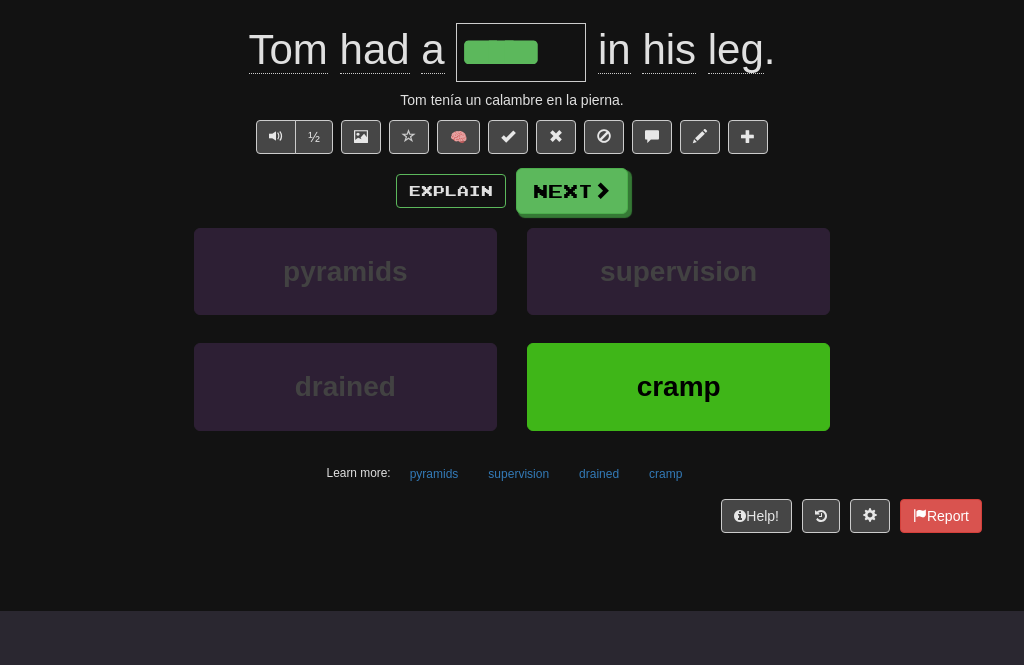 click on "Next" at bounding box center (572, 191) 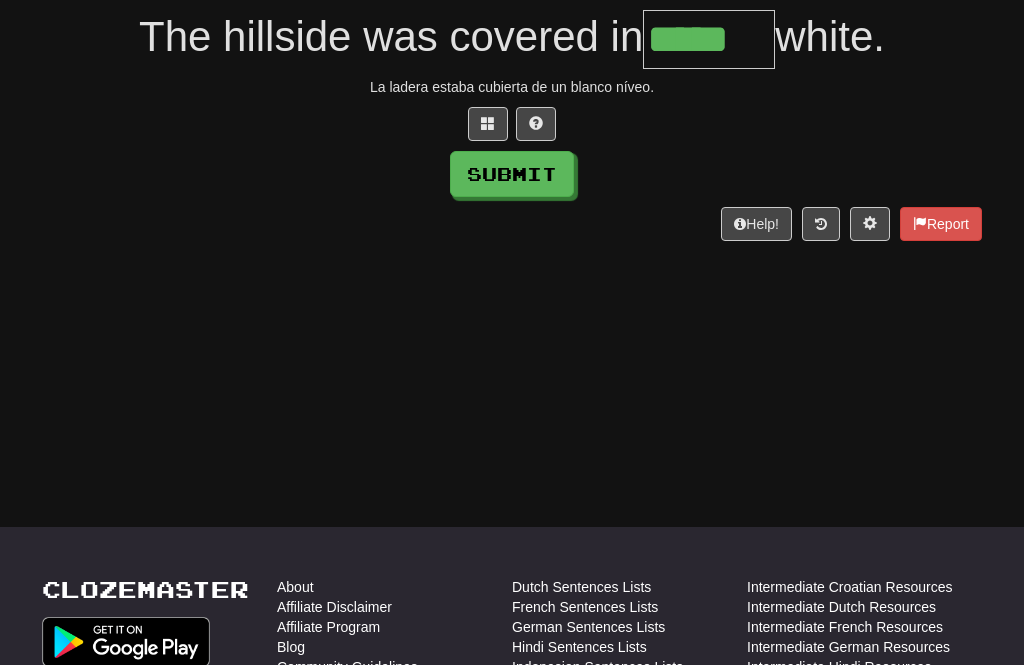 type on "*****" 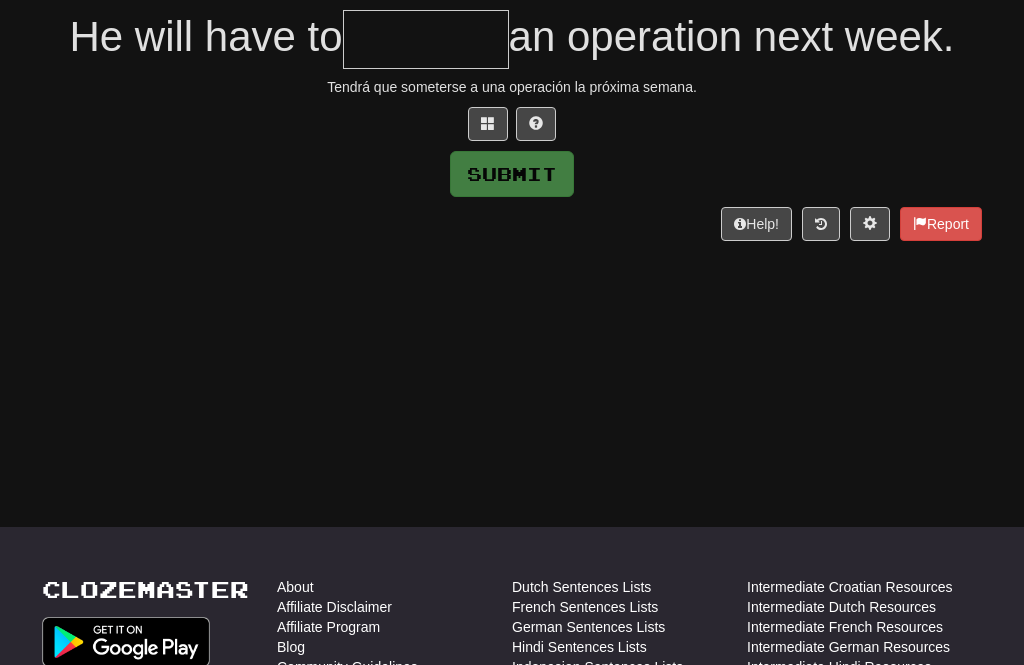 click at bounding box center (488, 123) 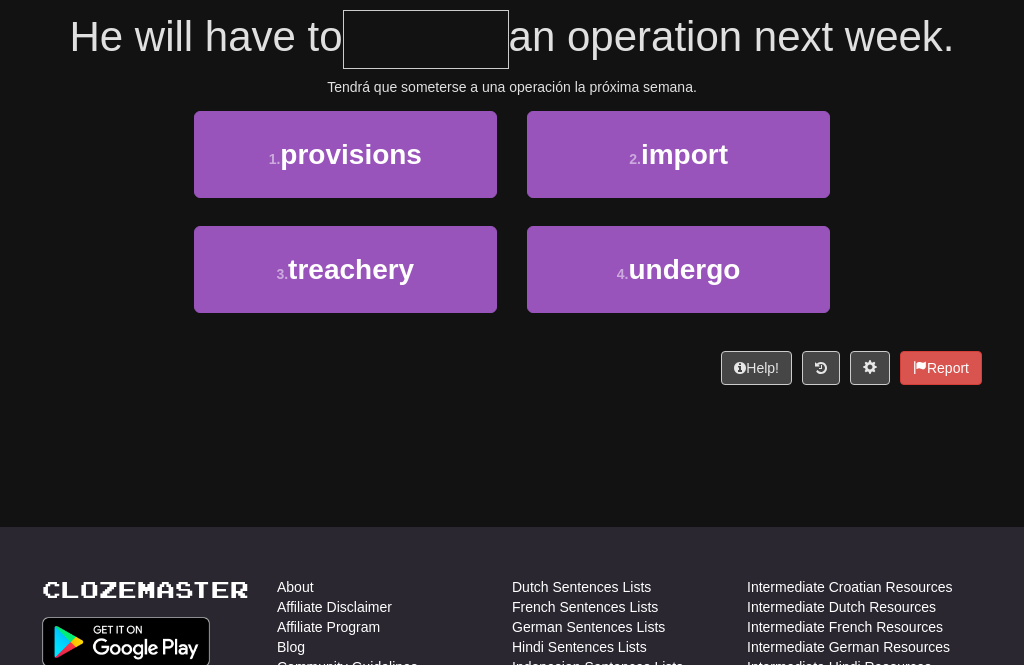 click on "undergo" at bounding box center [684, 269] 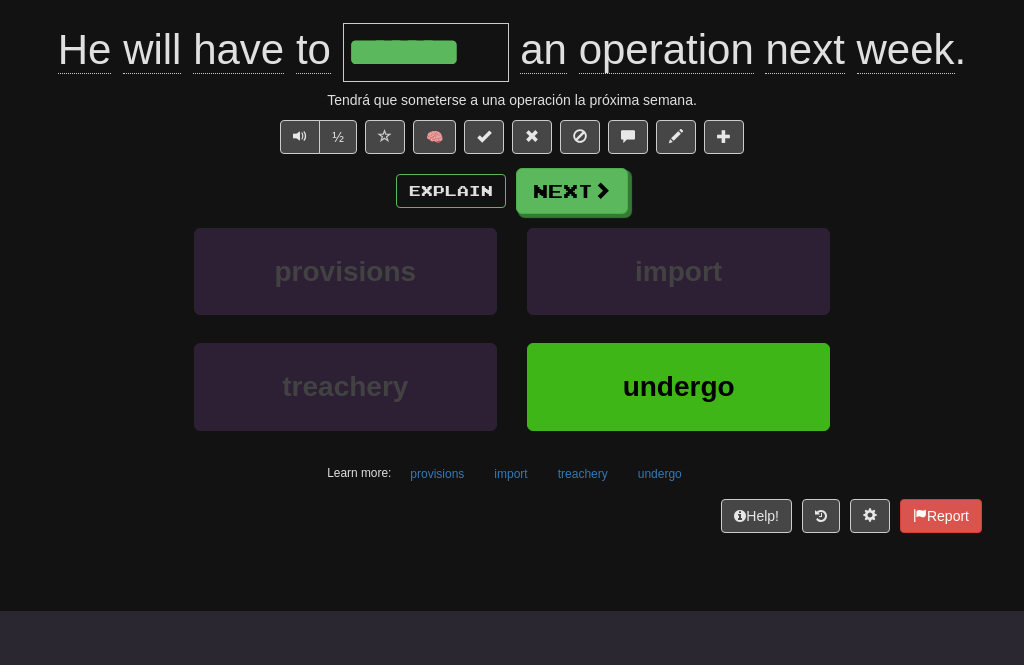 click on "Next" at bounding box center (572, 191) 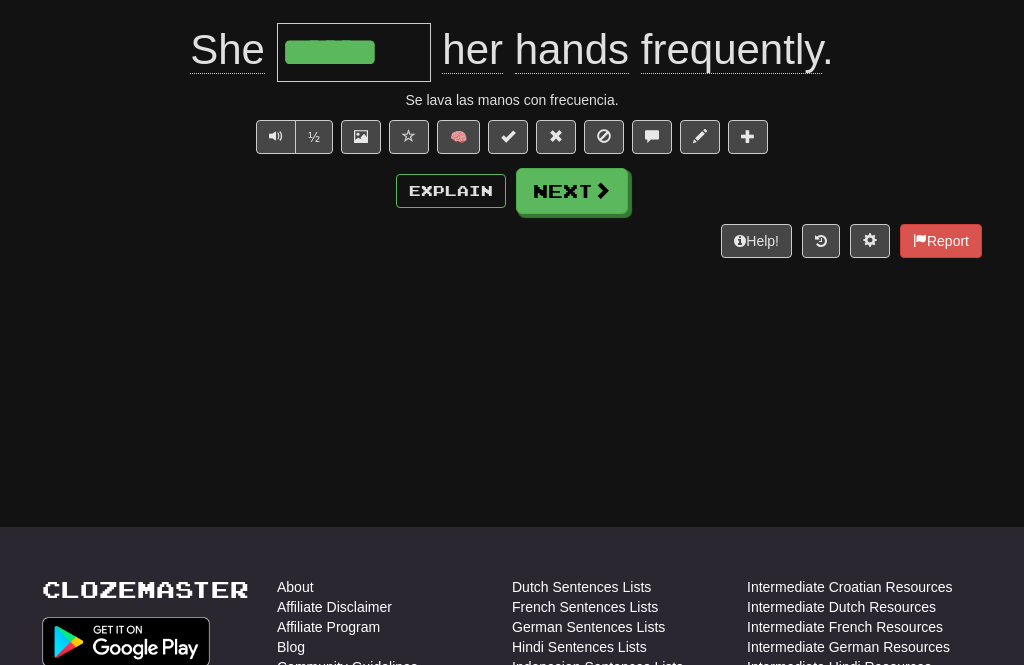 type on "******" 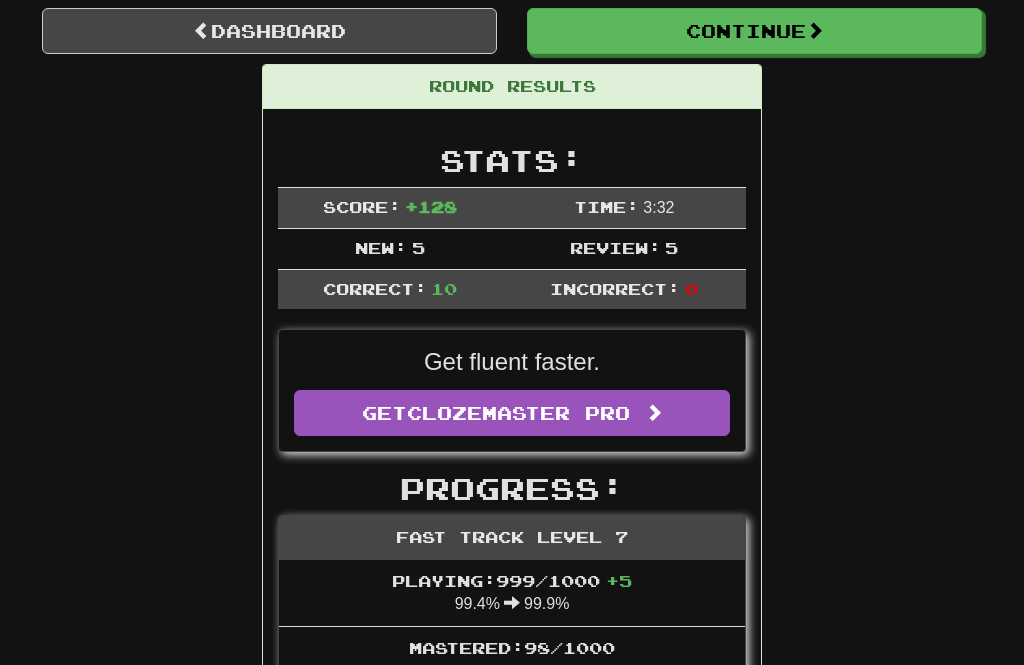 click on "Continue" at bounding box center [754, 31] 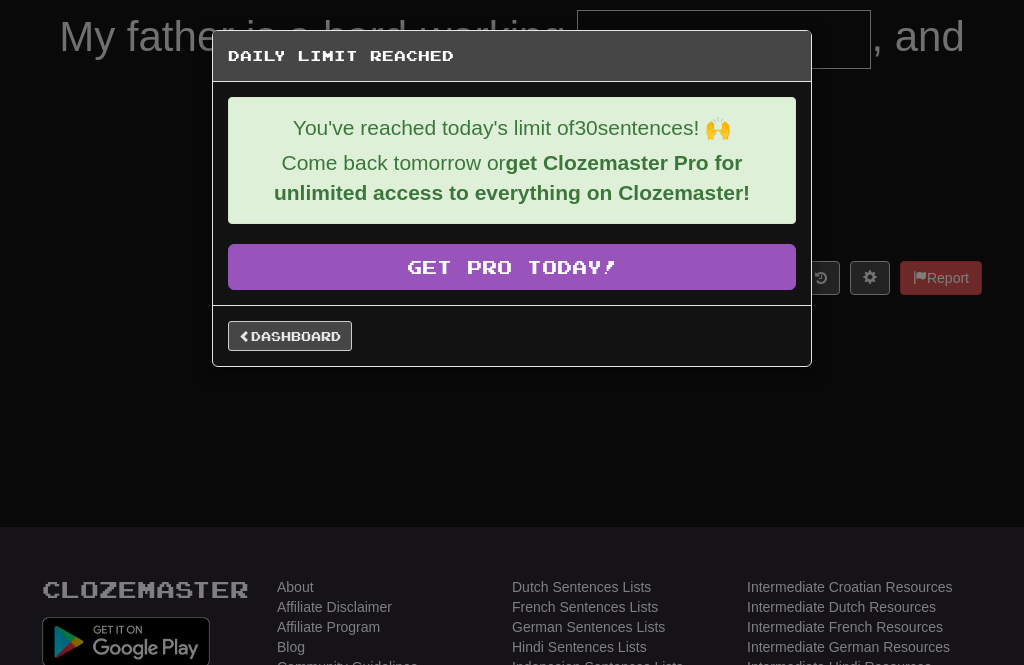 click on "Dashboard" at bounding box center (290, 336) 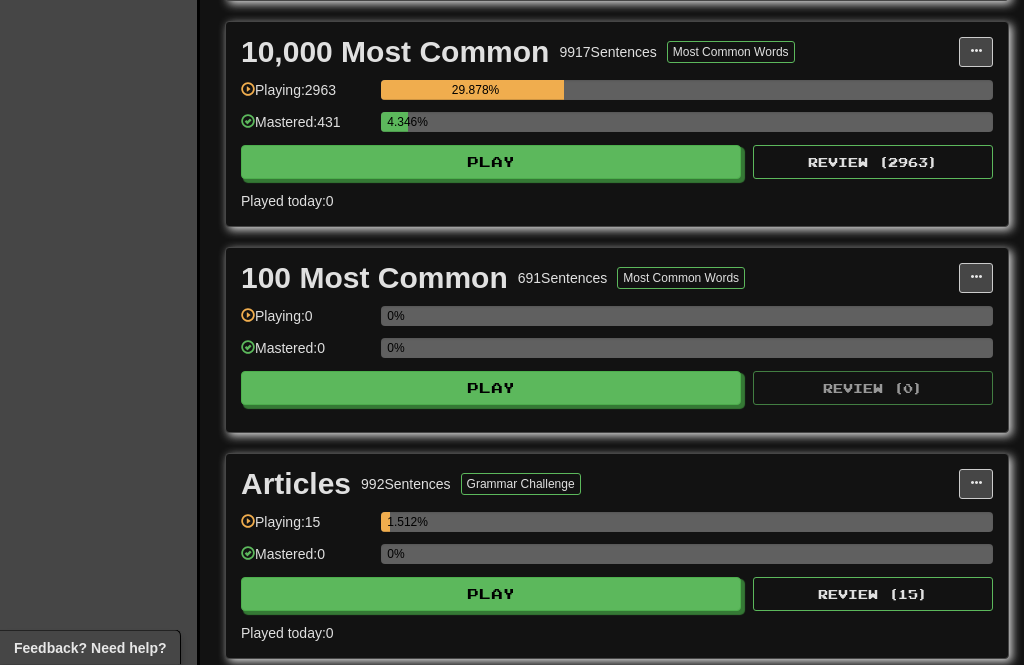 scroll, scrollTop: 477, scrollLeft: 0, axis: vertical 